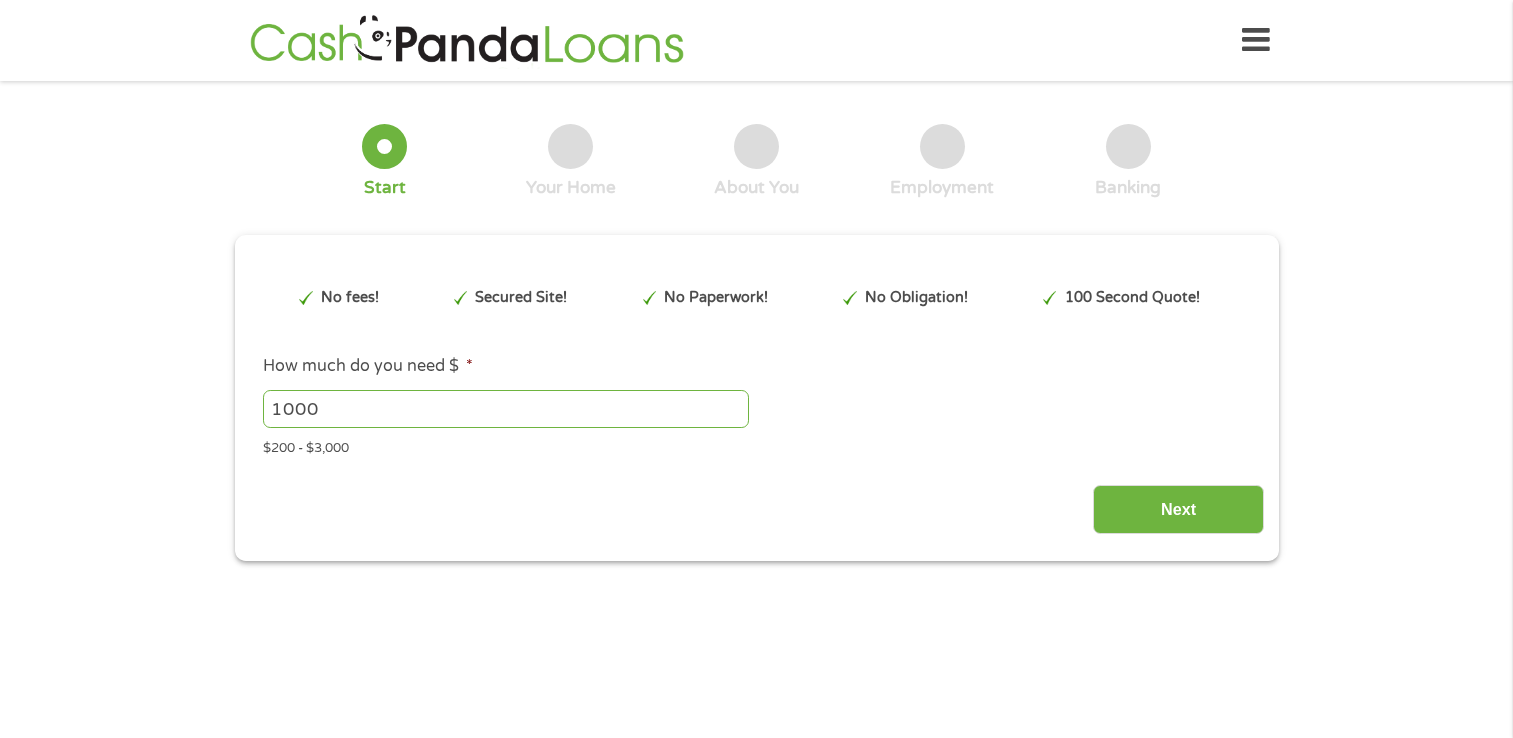 scroll, scrollTop: 0, scrollLeft: 0, axis: both 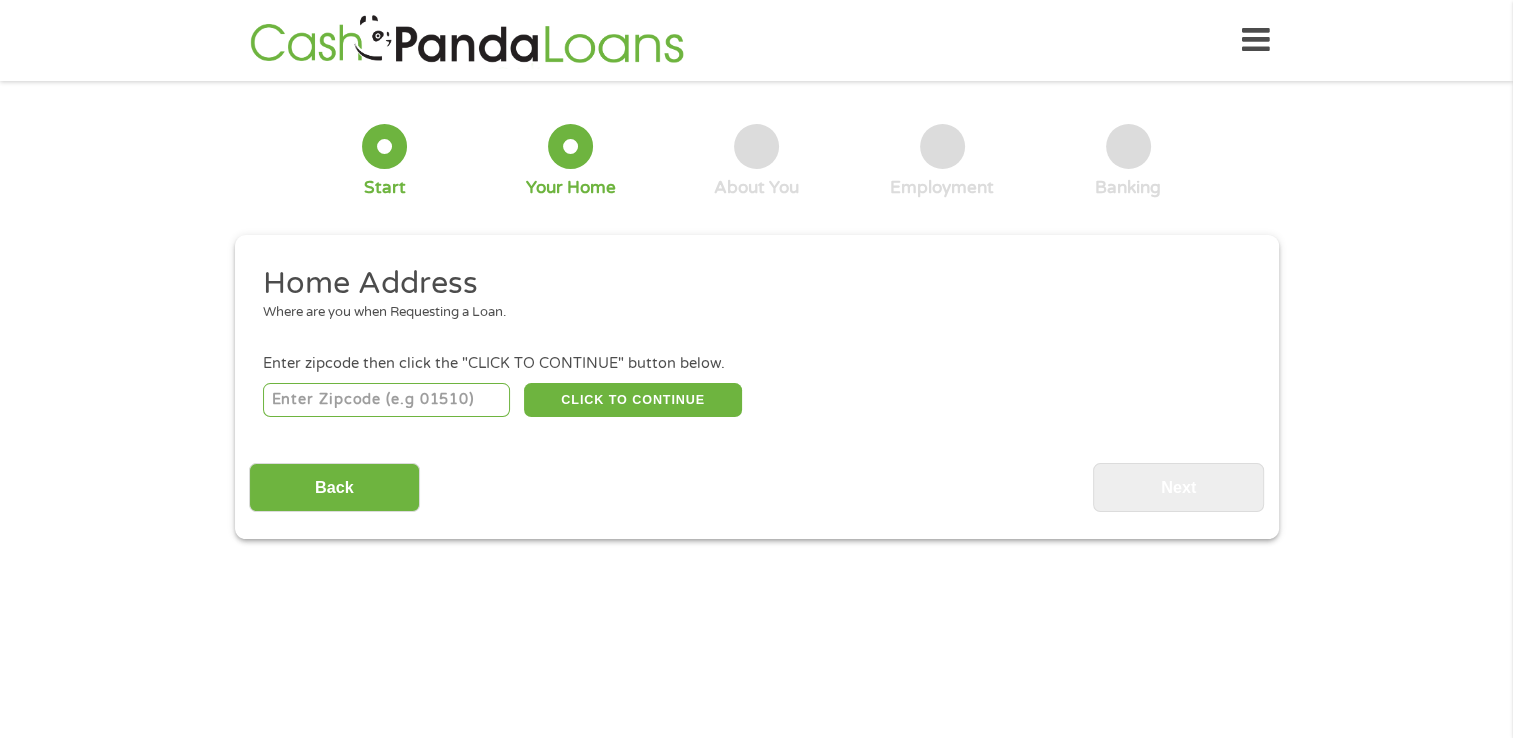 click at bounding box center (386, 400) 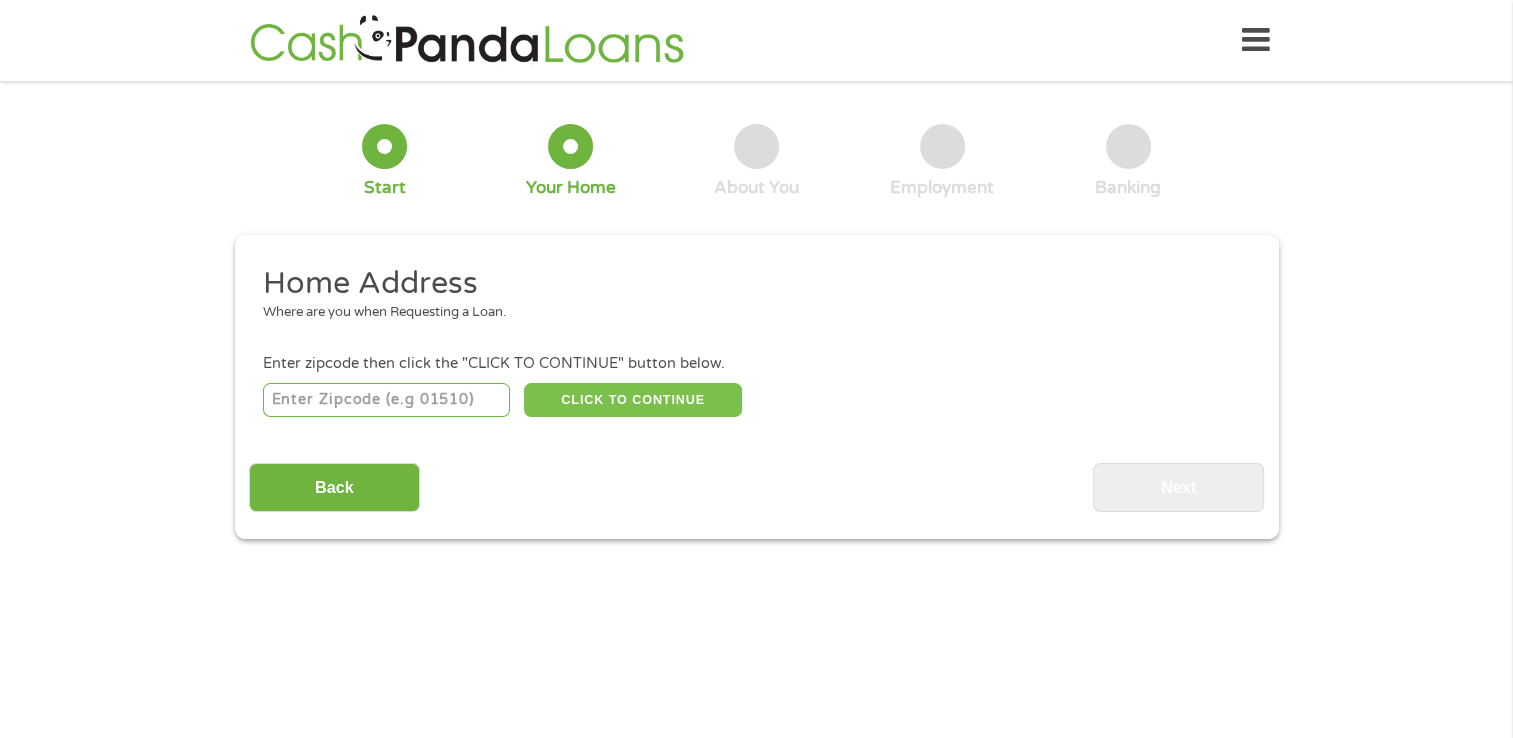 type on "[ZIP]" 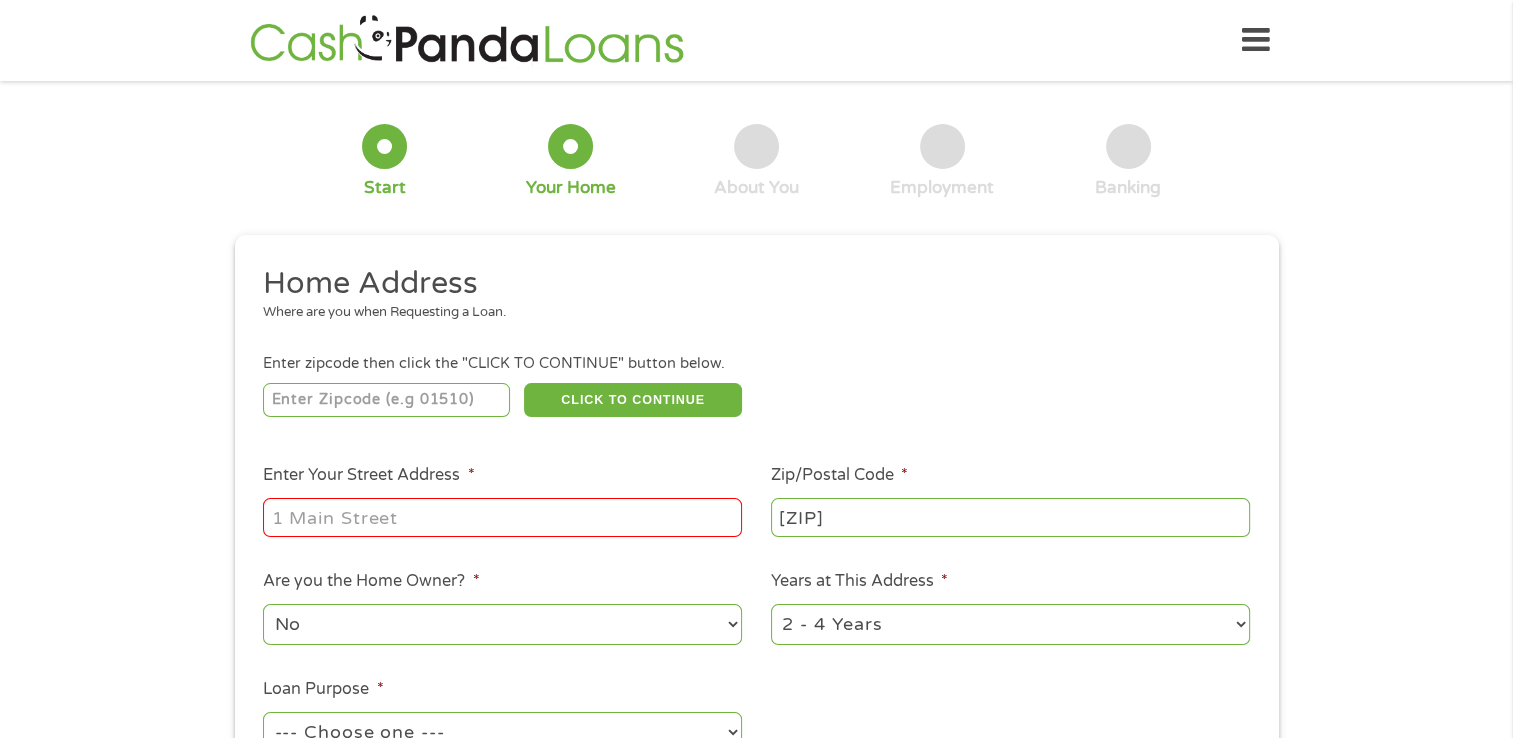 click on "Enter Your Street Address *" at bounding box center [502, 517] 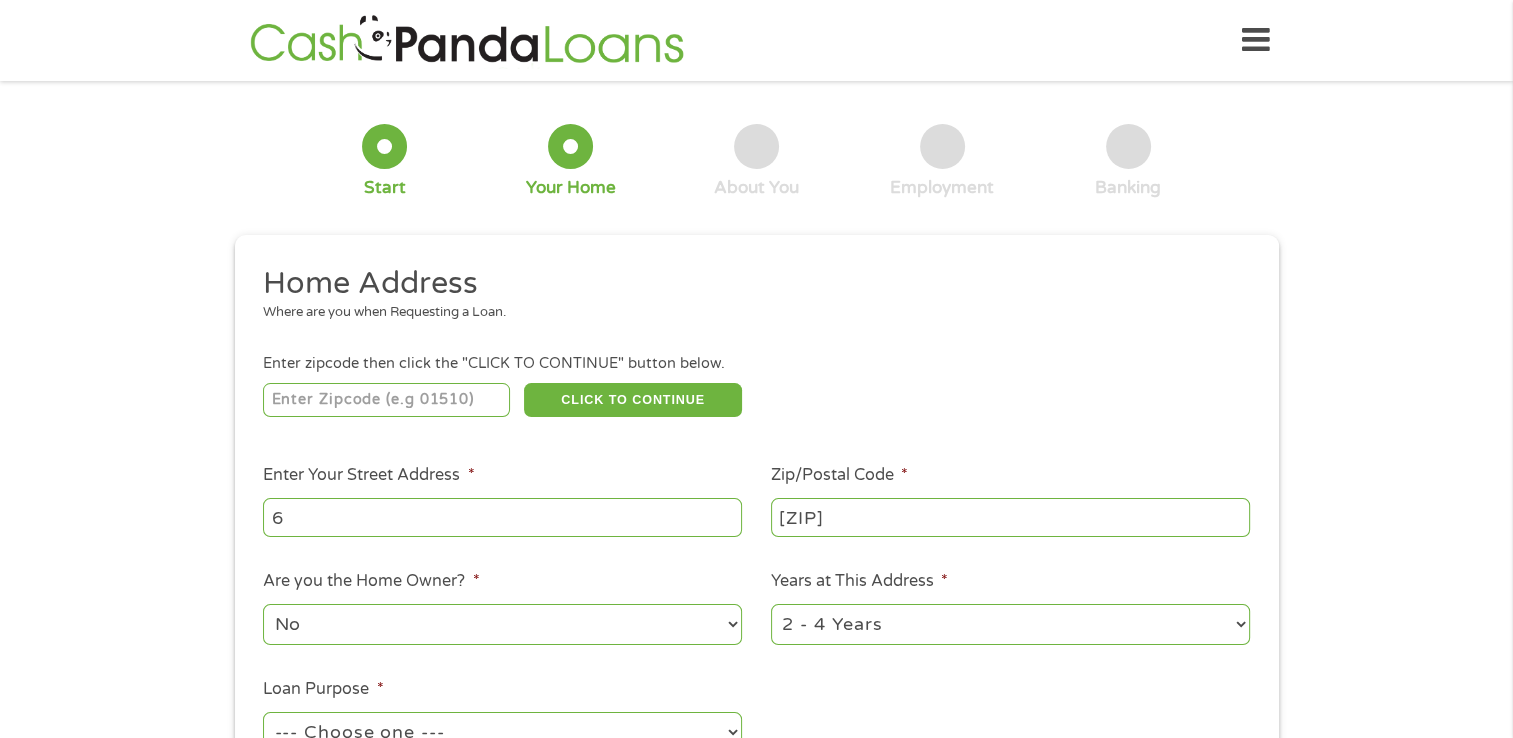 type on "[ADDRESS], [CITY], [STATE] [ZIP]" 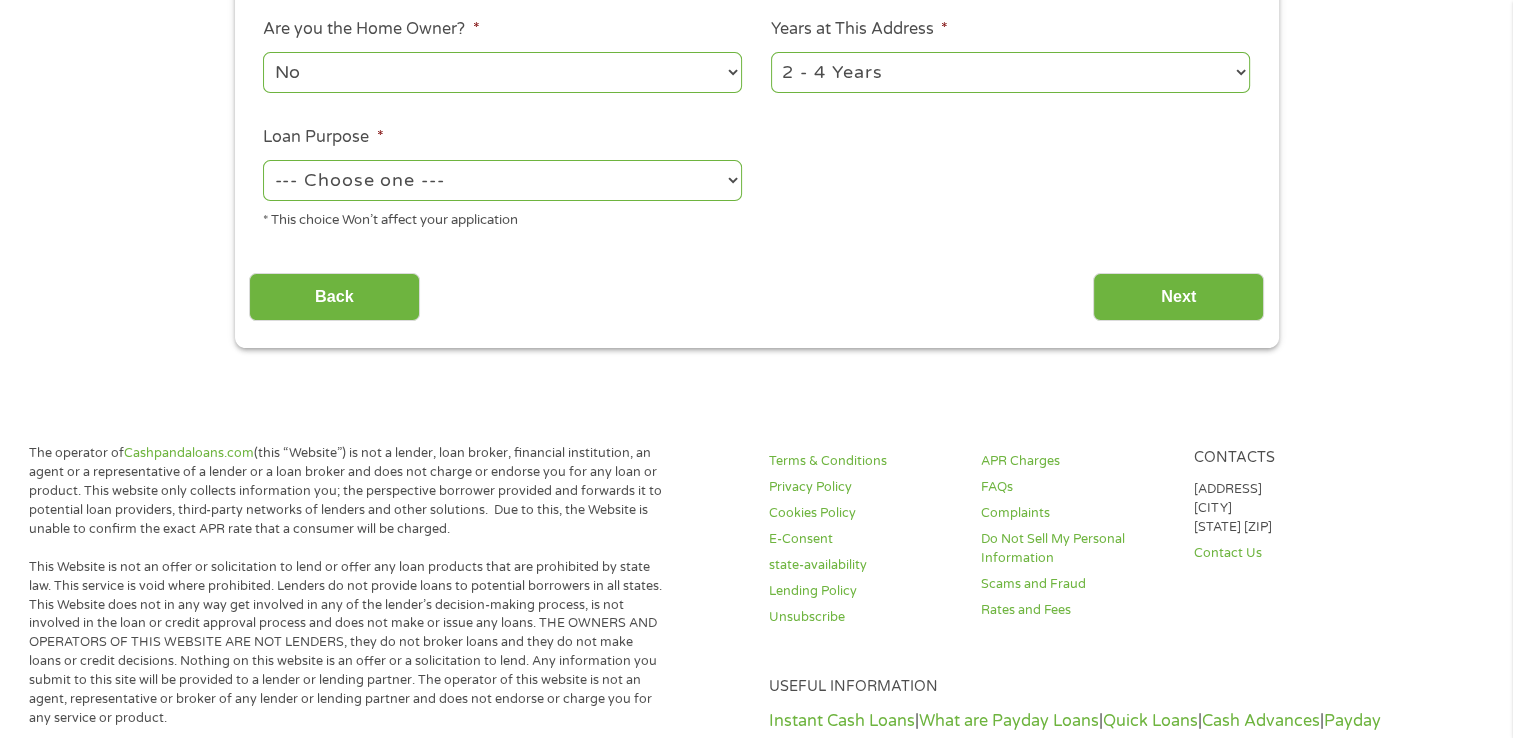 scroll, scrollTop: 556, scrollLeft: 0, axis: vertical 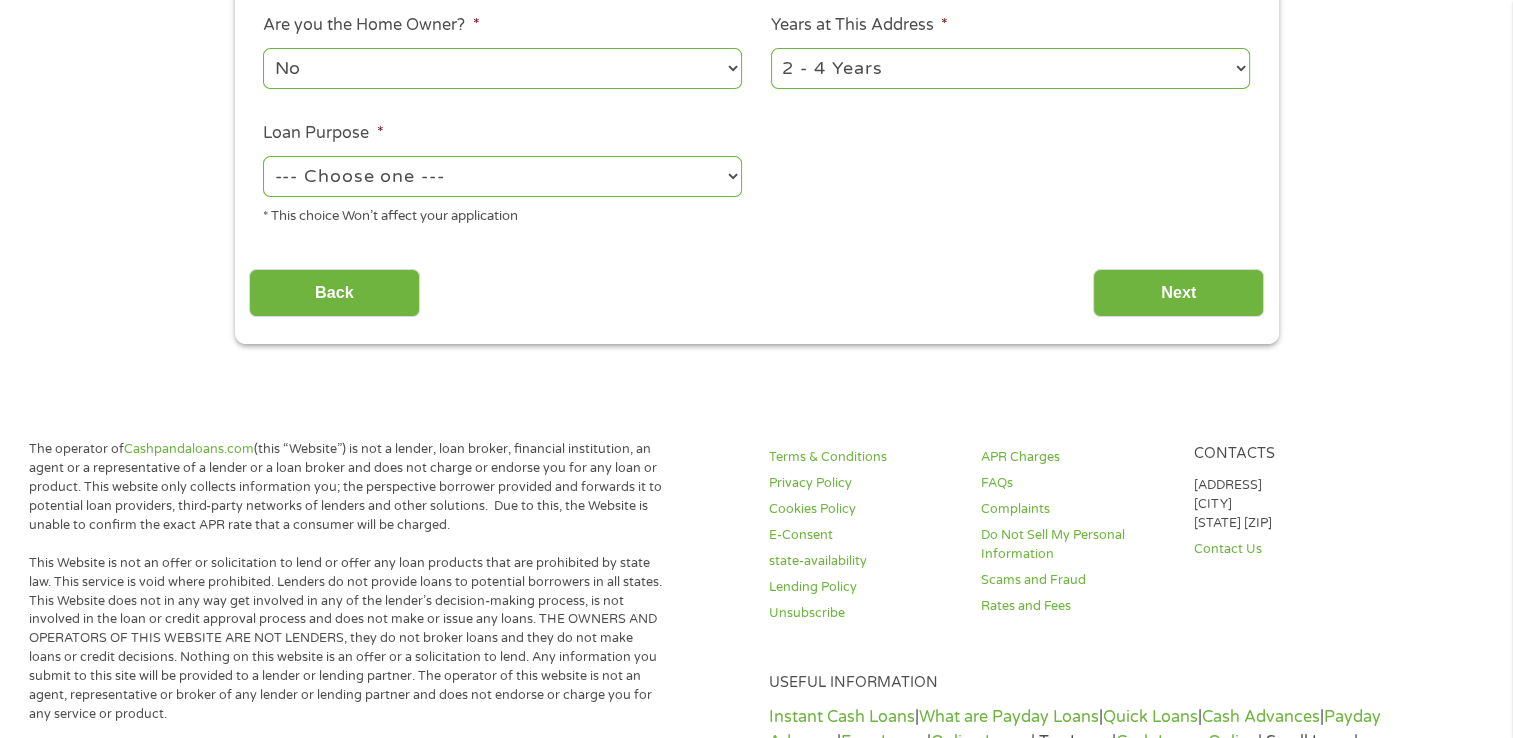 click on "1 Year or less 1 - 2 Years 2 - 4 Years Over 4 Years" at bounding box center (1010, 68) 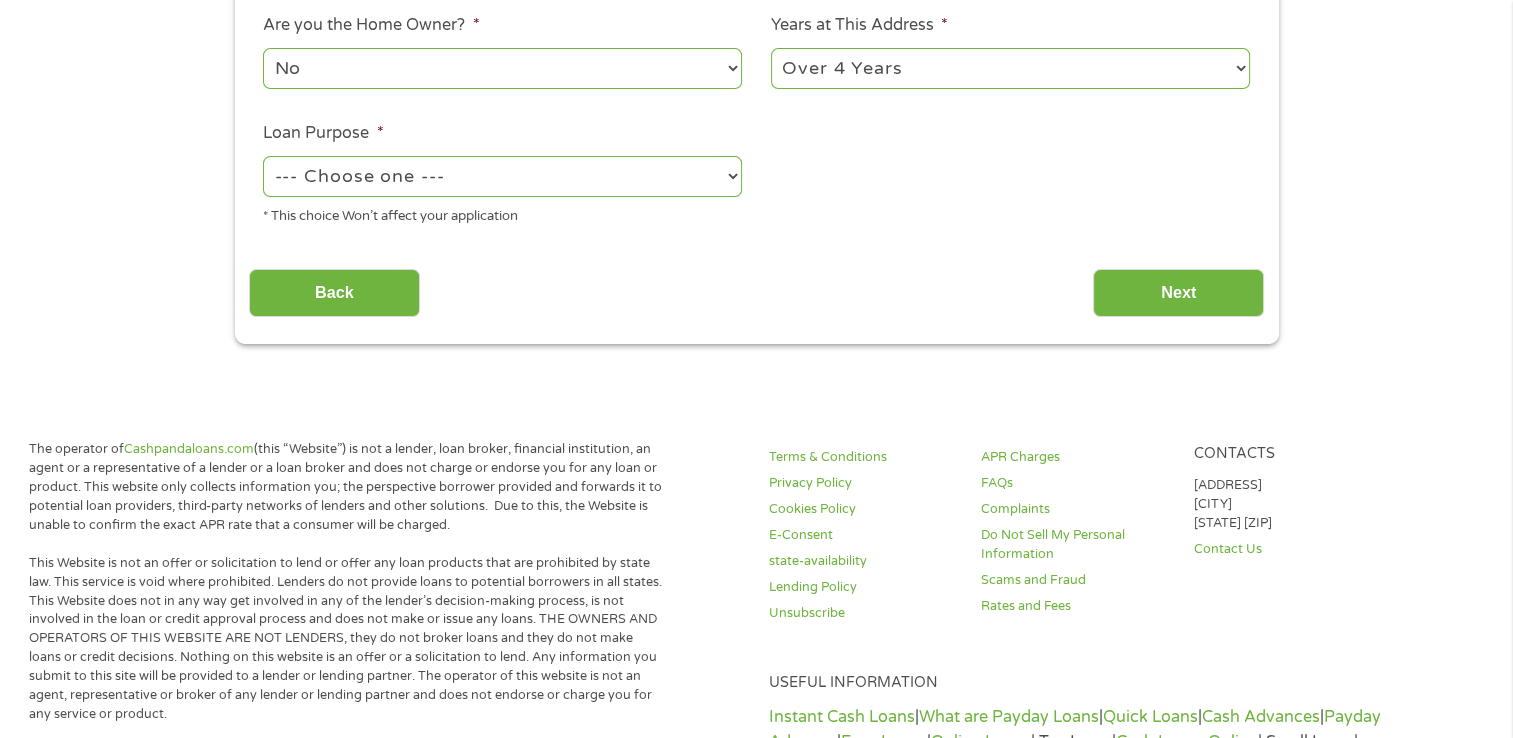 click on "1 Year or less 1 - 2 Years 2 - 4 Years Over 4 Years" at bounding box center (1010, 68) 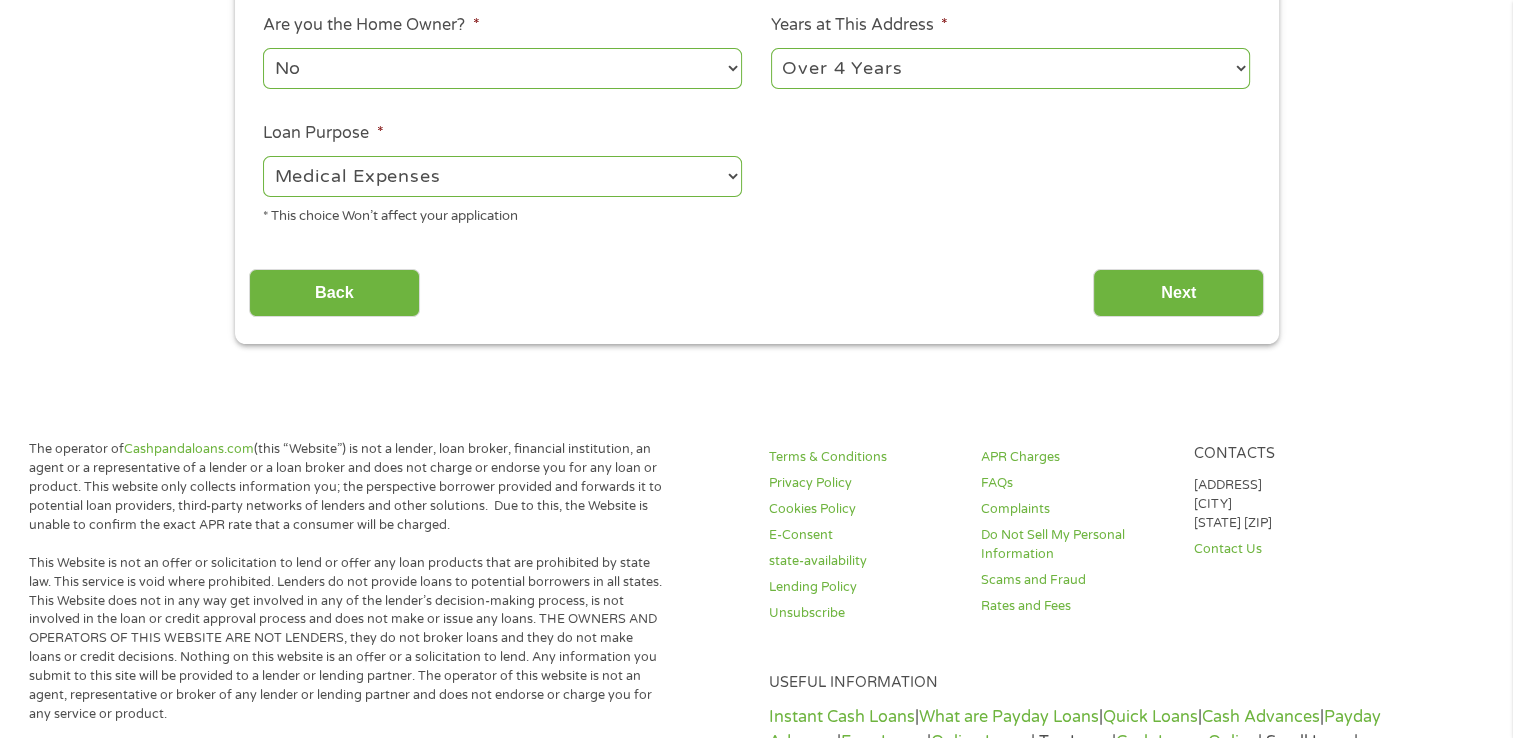 click on "--- Choose one --- Pay Bills Debt Consolidation Home Improvement Major Purchase Car Loan Short Term Cash Medical Expenses Other" at bounding box center [502, 176] 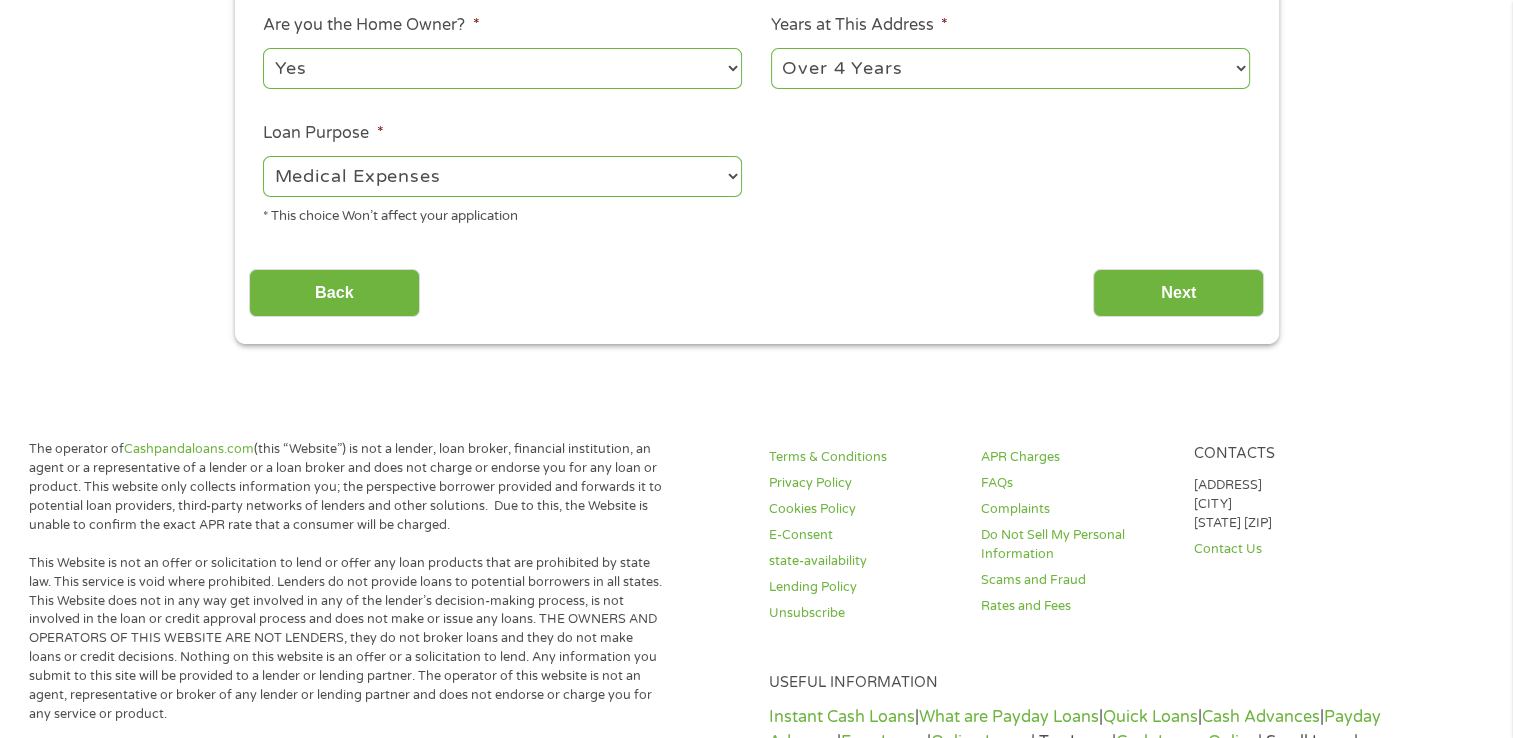 click on "No Yes" at bounding box center (502, 68) 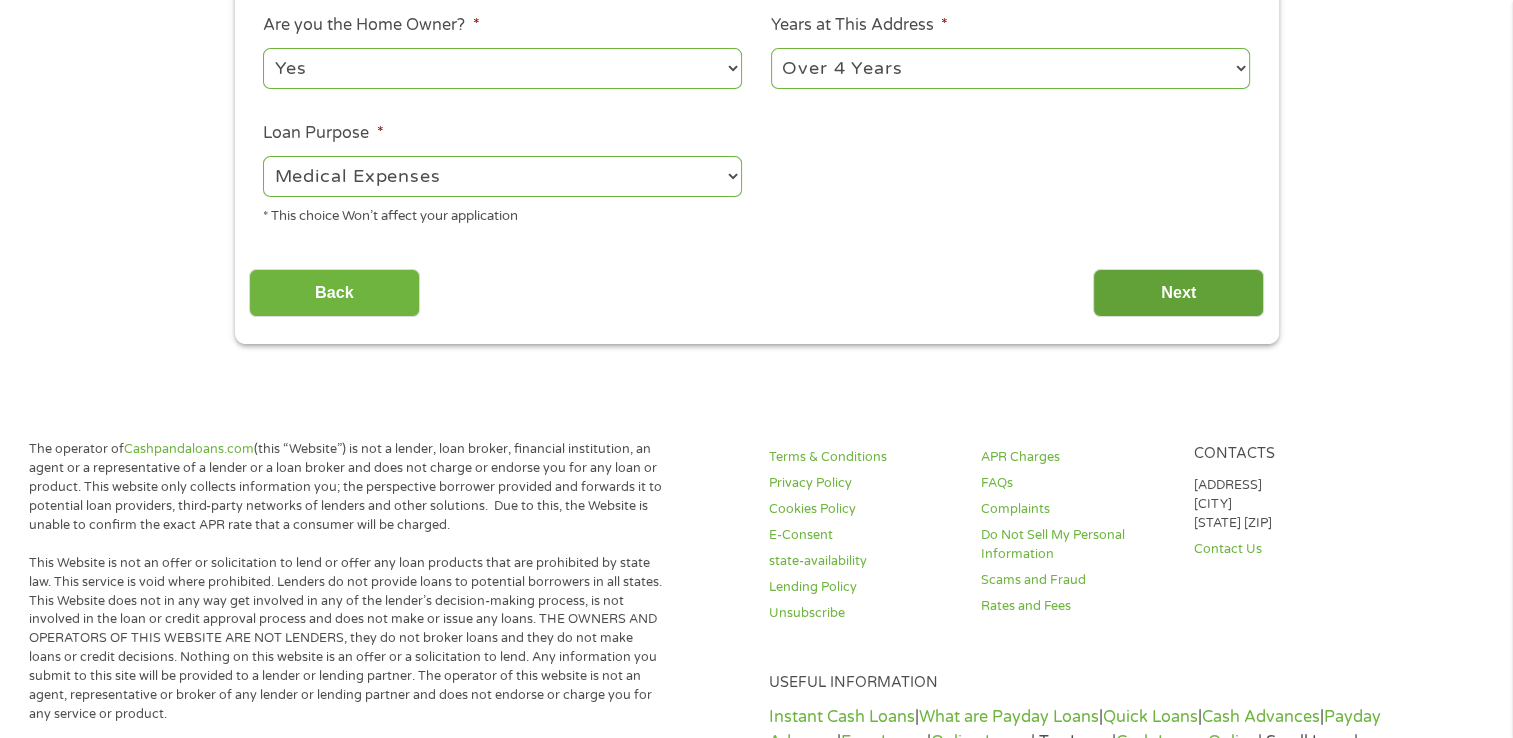 click on "Next" at bounding box center [1178, 293] 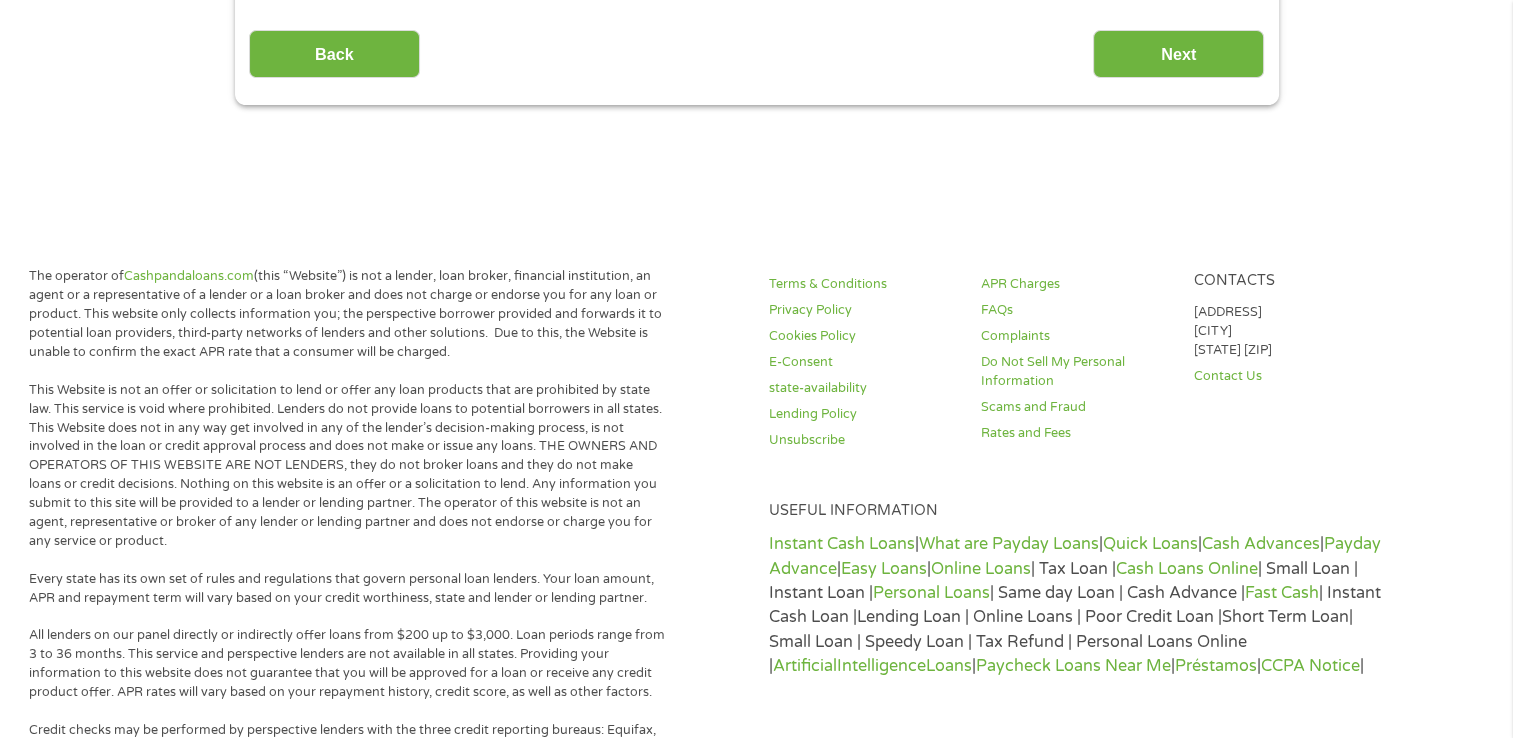 scroll, scrollTop: 8, scrollLeft: 8, axis: both 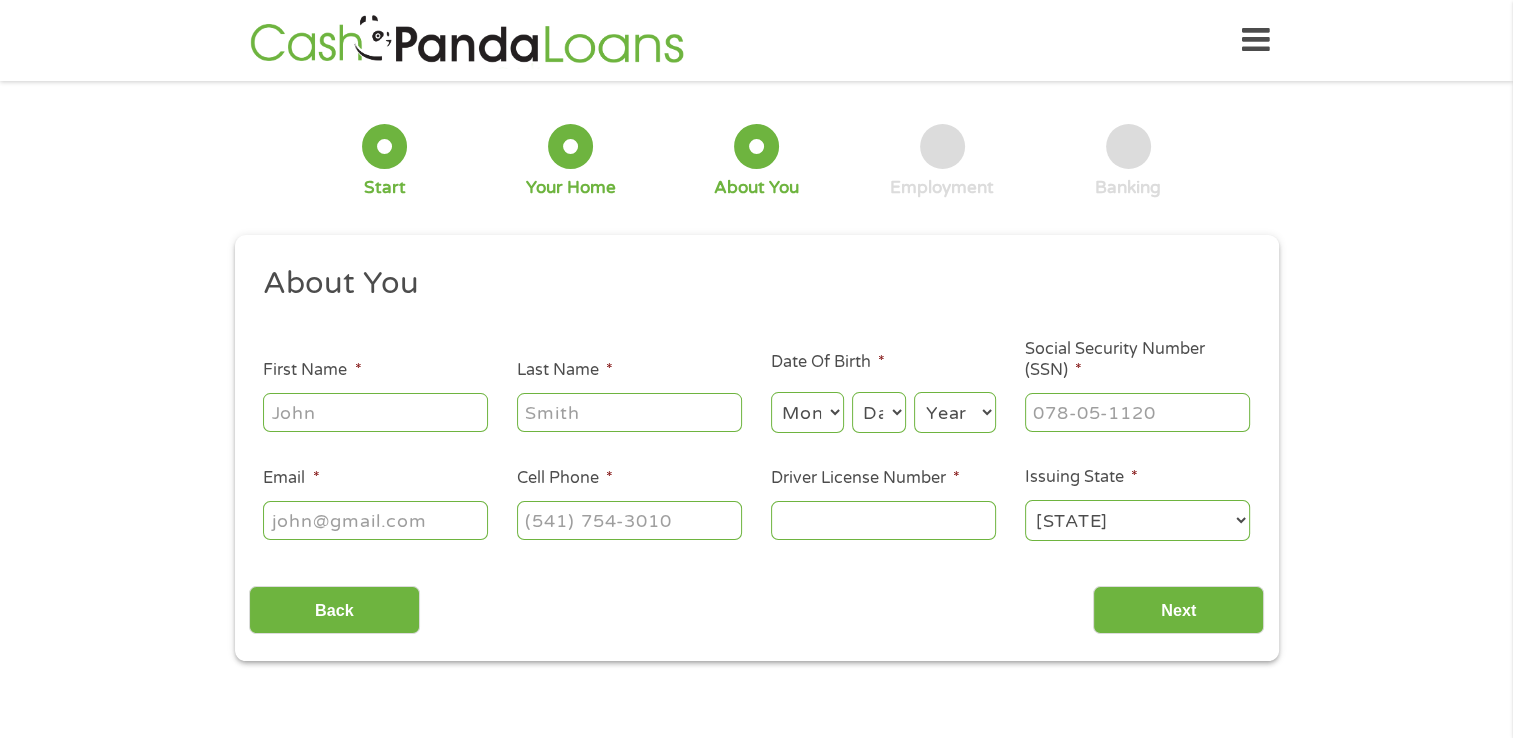 click on "First Name *" at bounding box center (375, 412) 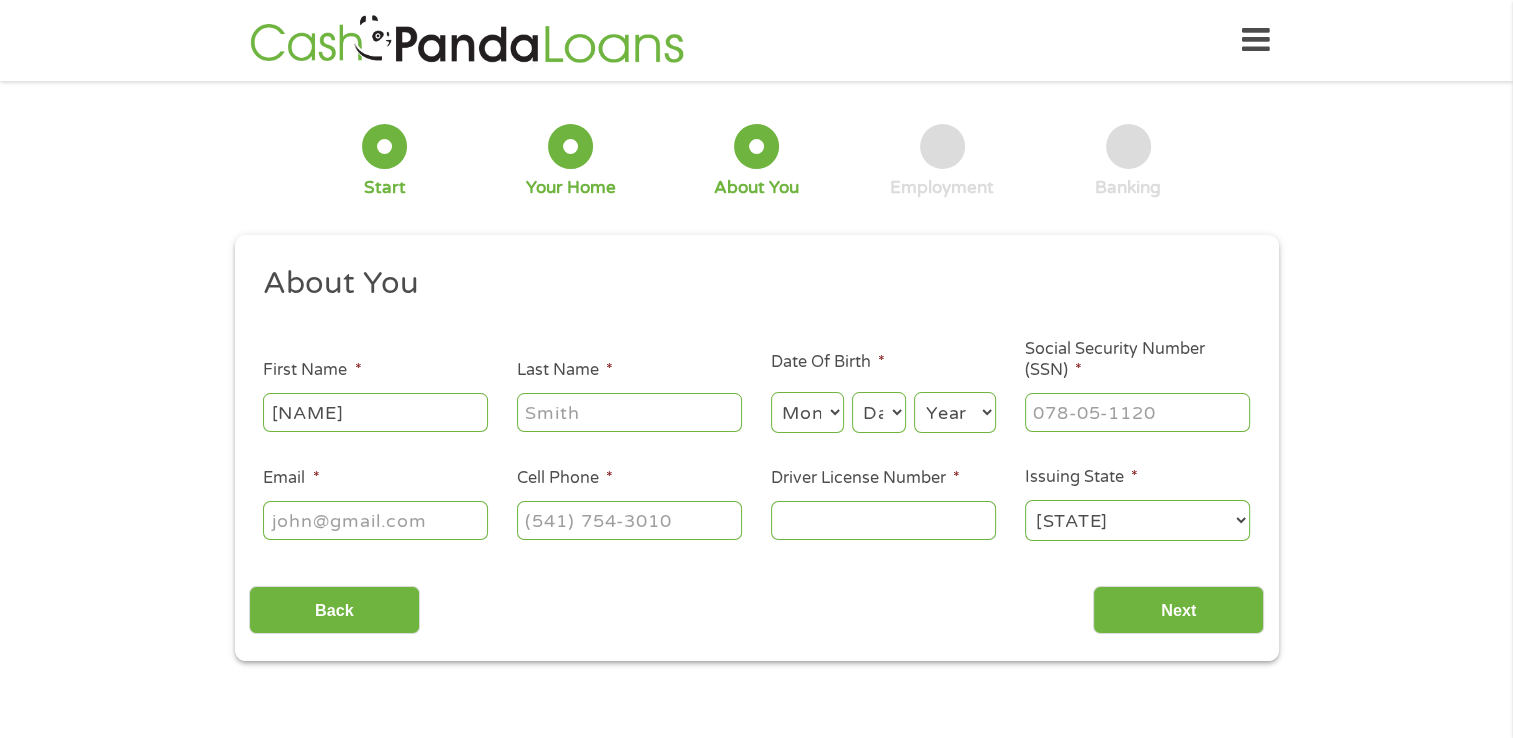 type on "[NAME]" 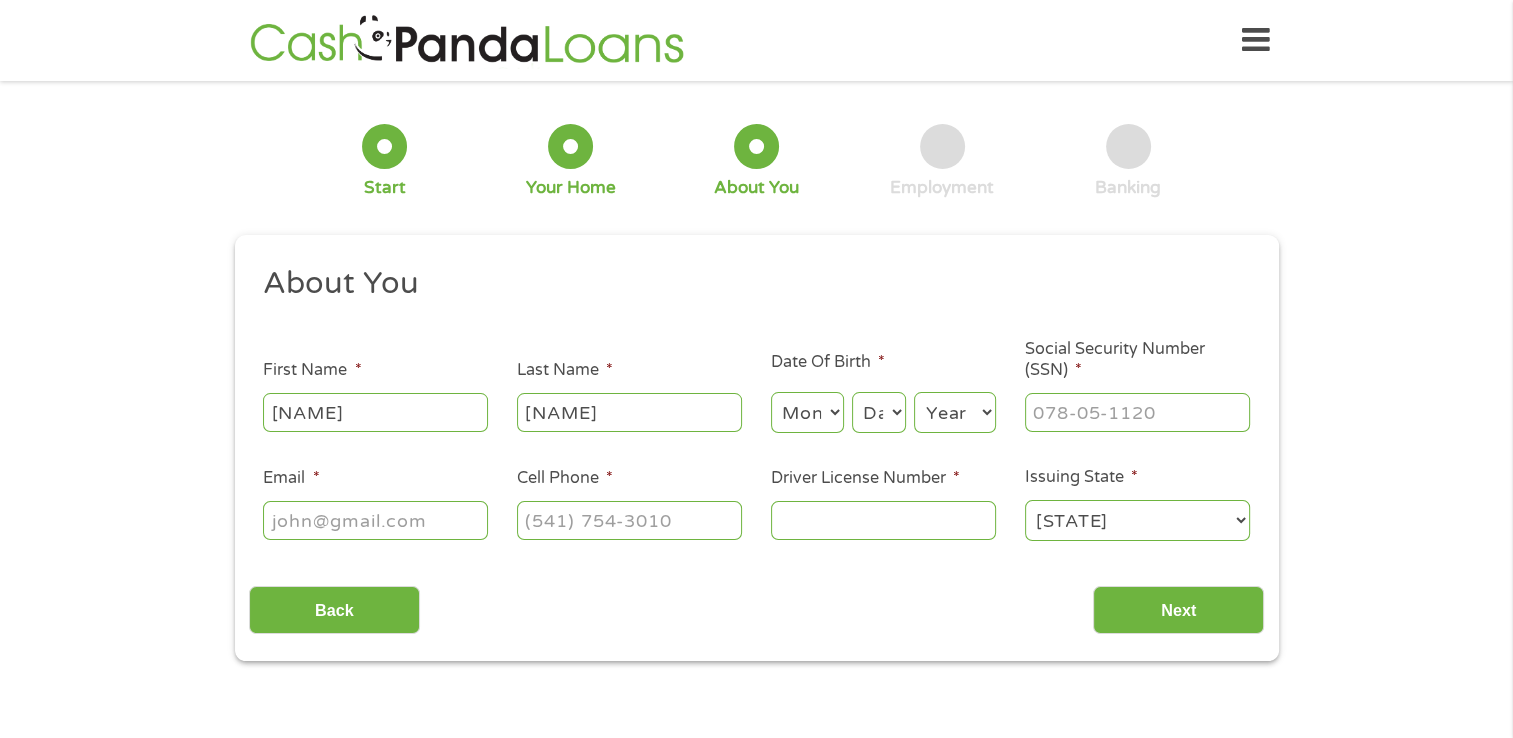 type on "[NAME]" 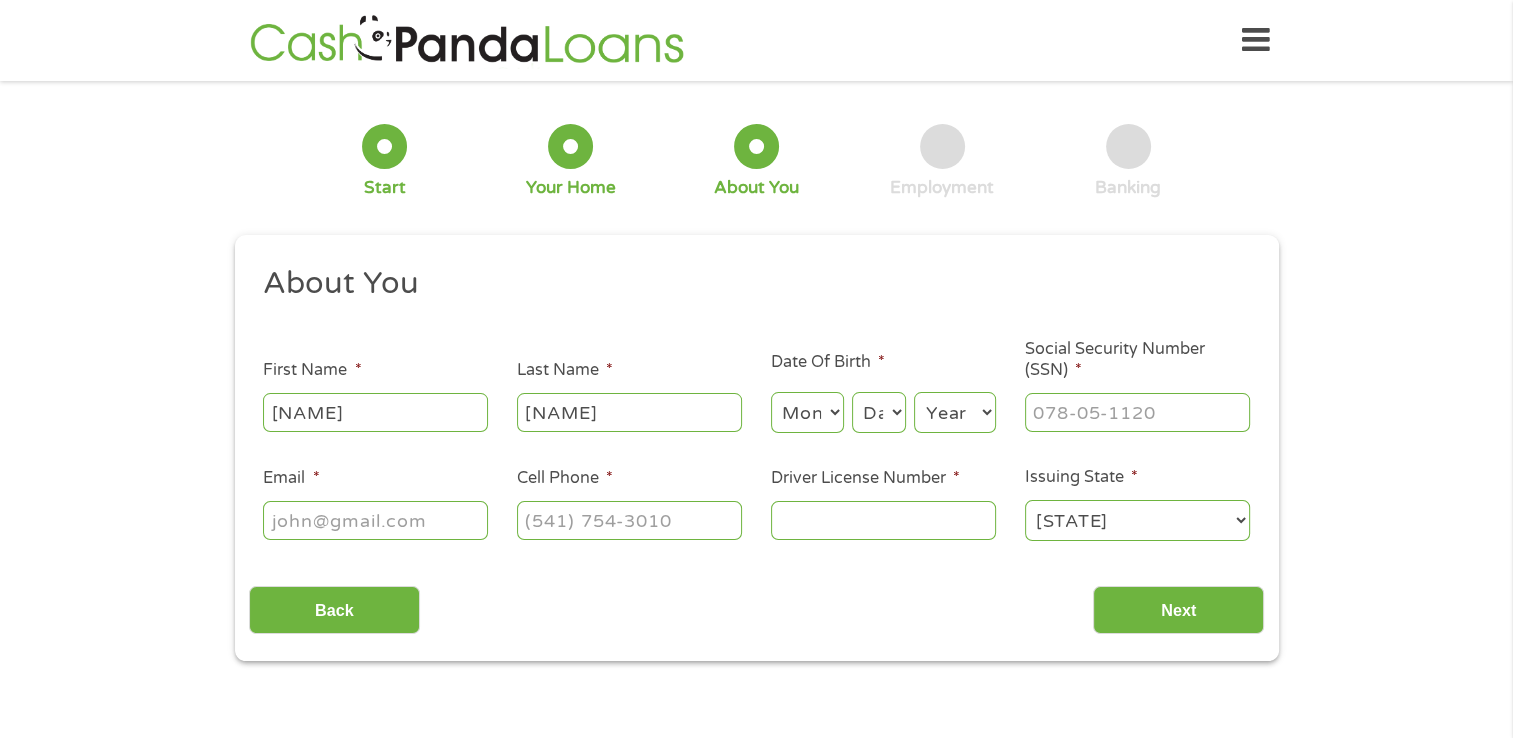 select on "6" 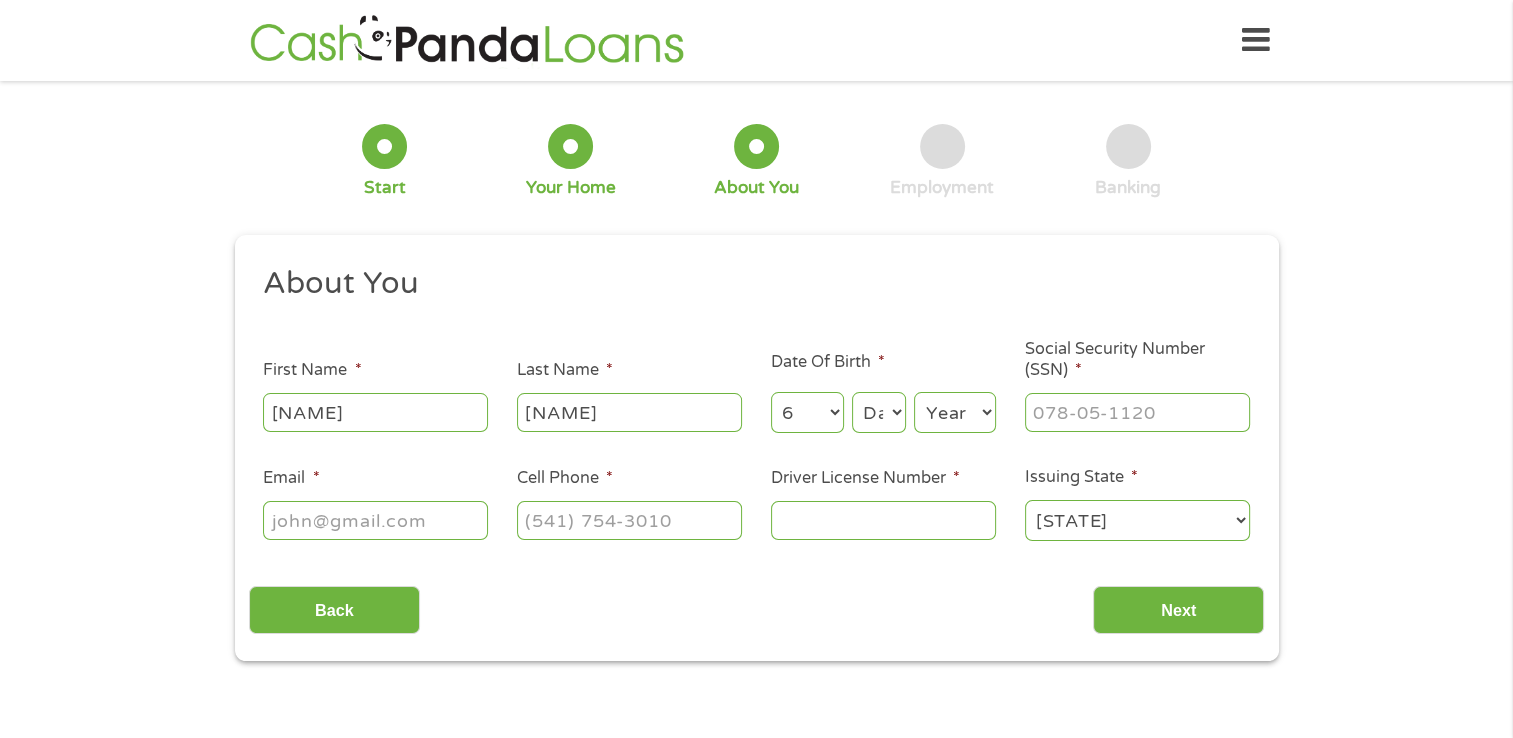 click on "Month 1 2 3 4 5 6 7 8 9 10 11 12" at bounding box center [807, 412] 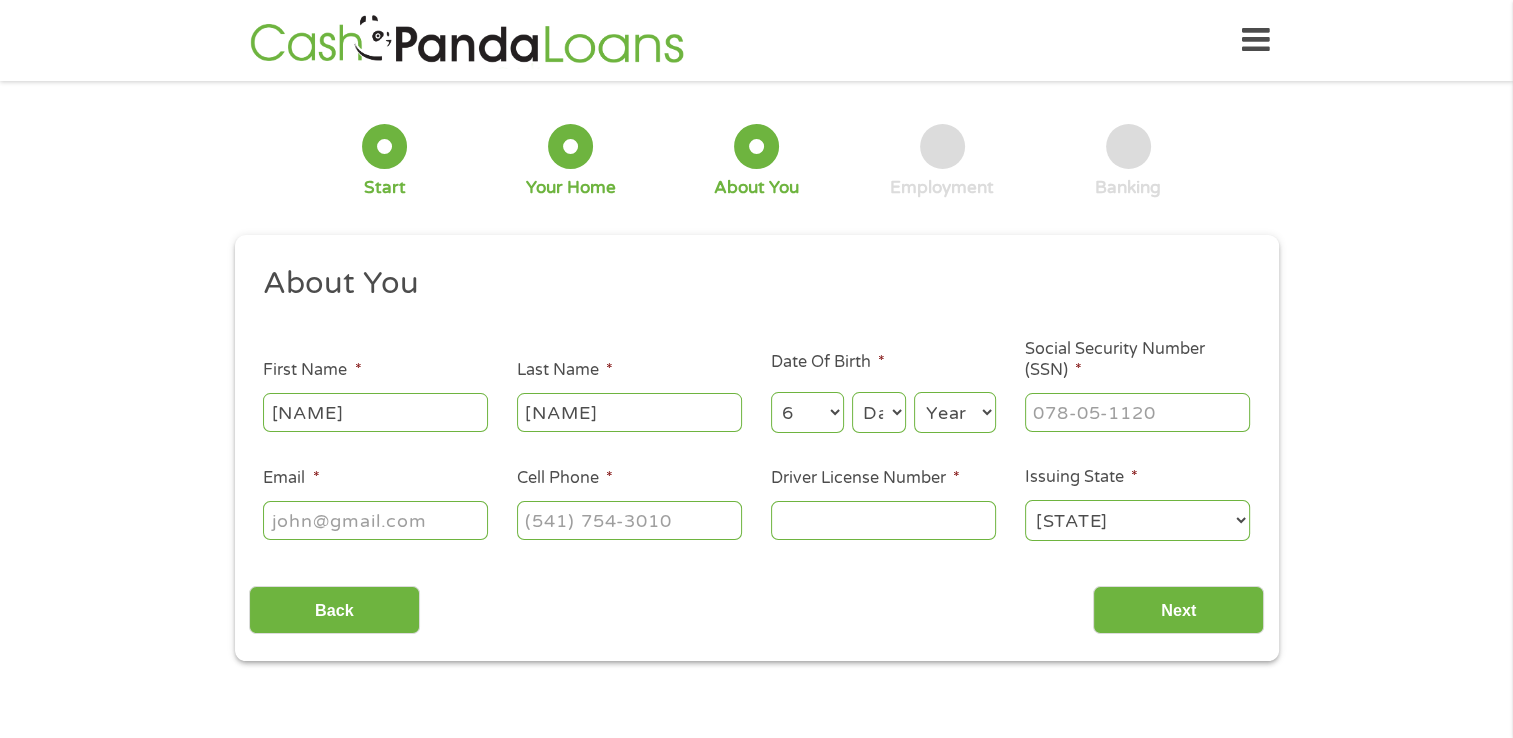 select on "15" 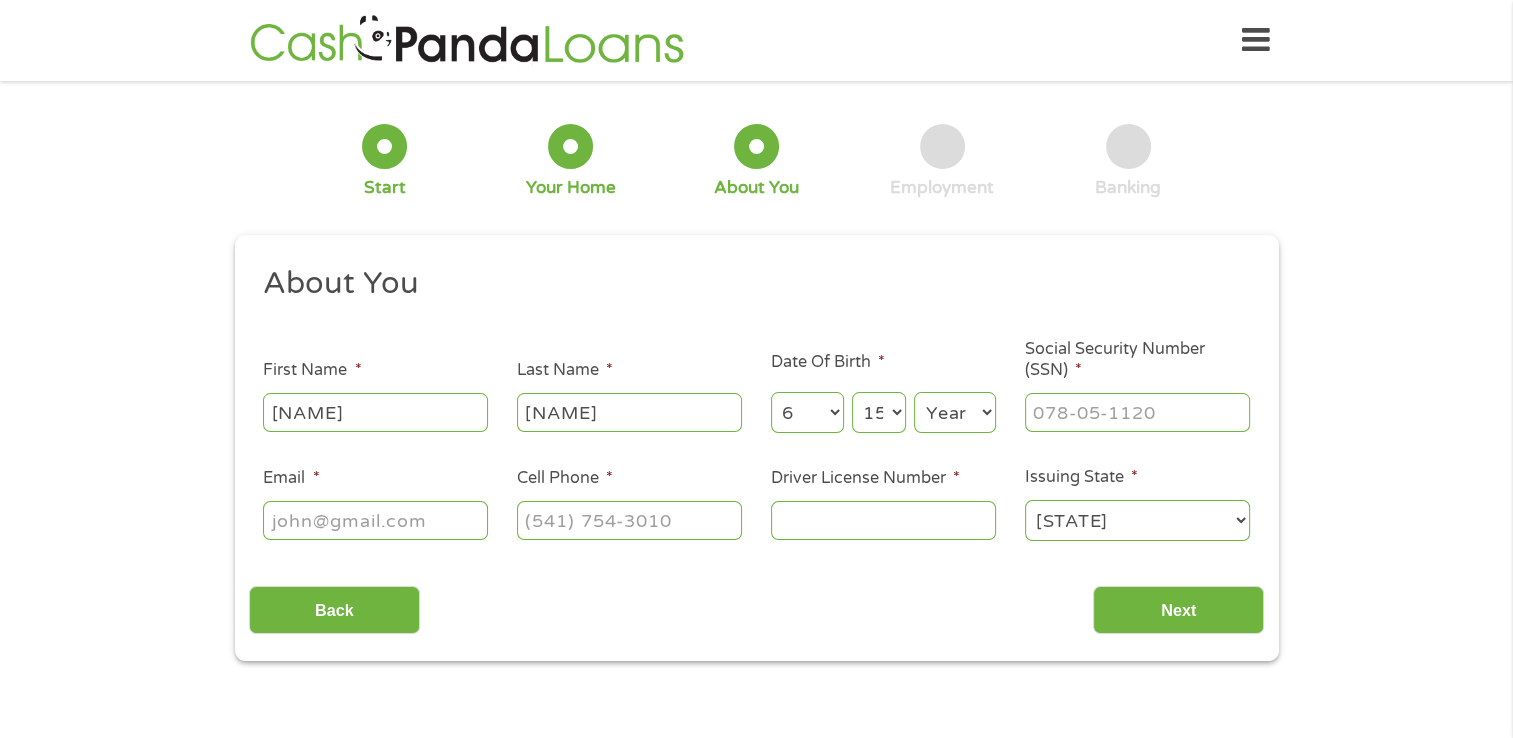 click on "Day 1 2 3 4 5 6 7 8 9 10 11 12 13 14 15 16 17 18 19 20 21 22 23 24 25 26 27 28 29 30 31" at bounding box center (879, 412) 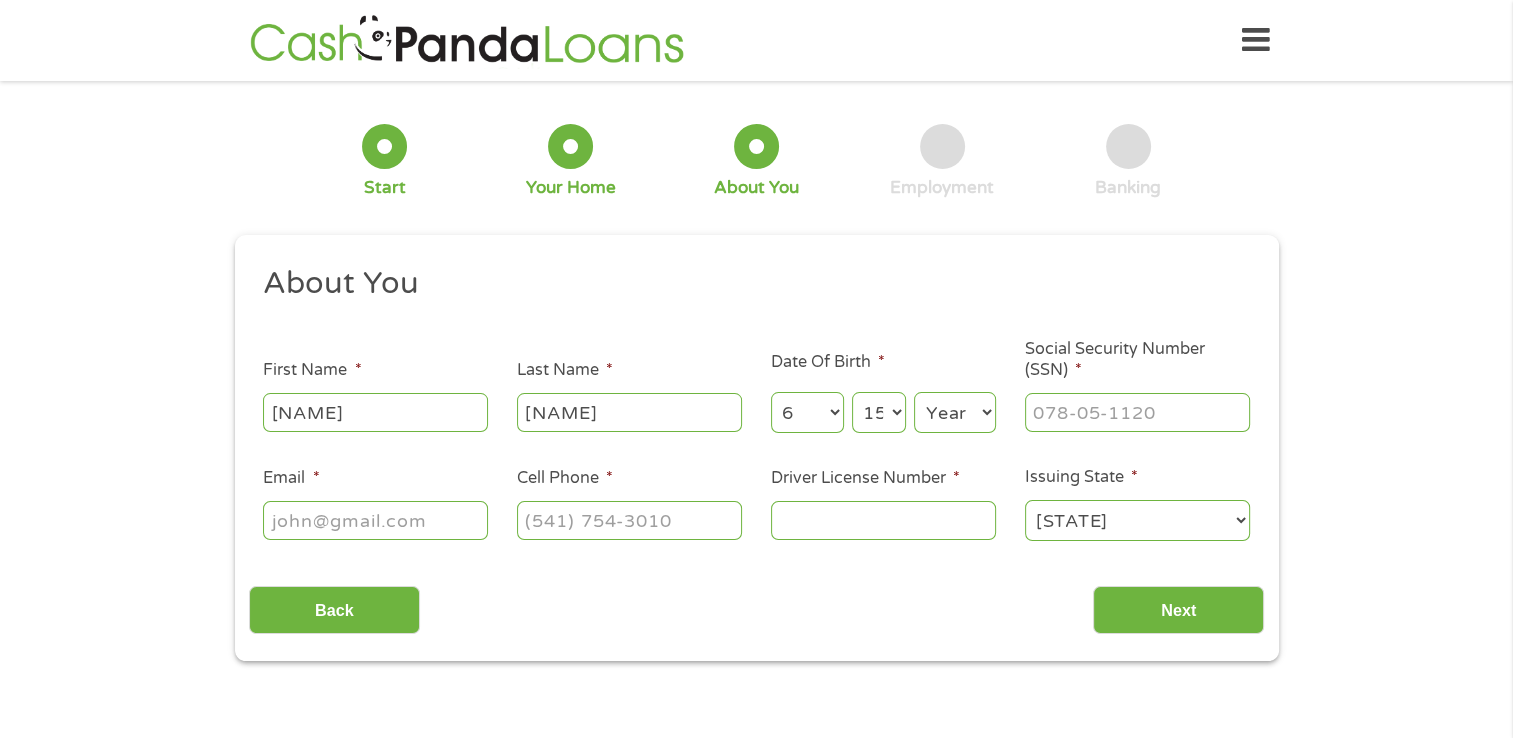 select on "1970" 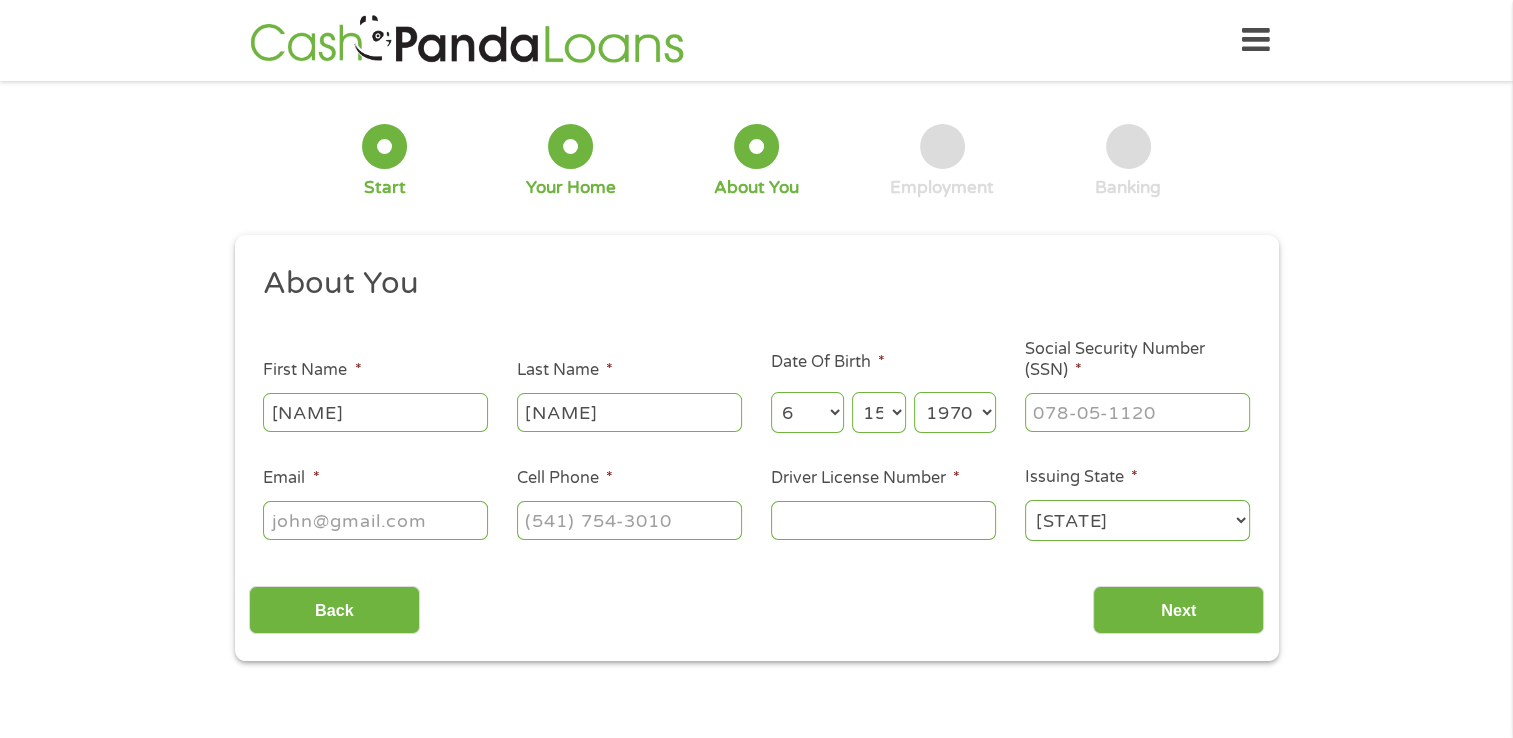 click on "Year 2007 2006 2005 2004 2003 2002 2001 2000 1999 1998 1997 1996 1995 1994 1993 1992 1991 1990 1989 1988 1987 1986 1985 1984 1983 1982 1981 1980 1979 1978 1977 1976 1975 1974 1973 1972 1971 1970 1969 1968 1967 1966 1965 1964 1963 1962 1961 1960 1959 1958 1957 1956 1955 1954 1953 1952 1951 1950 1949 1948 1947 1946 1945 1944 1943 1942 1941 1940 1939 1938 1937 1936 1935 1934 1933 1932 1931 1930 1929 1928 1927 1926 1925 1924 1923 1922 1921 1920" at bounding box center (955, 412) 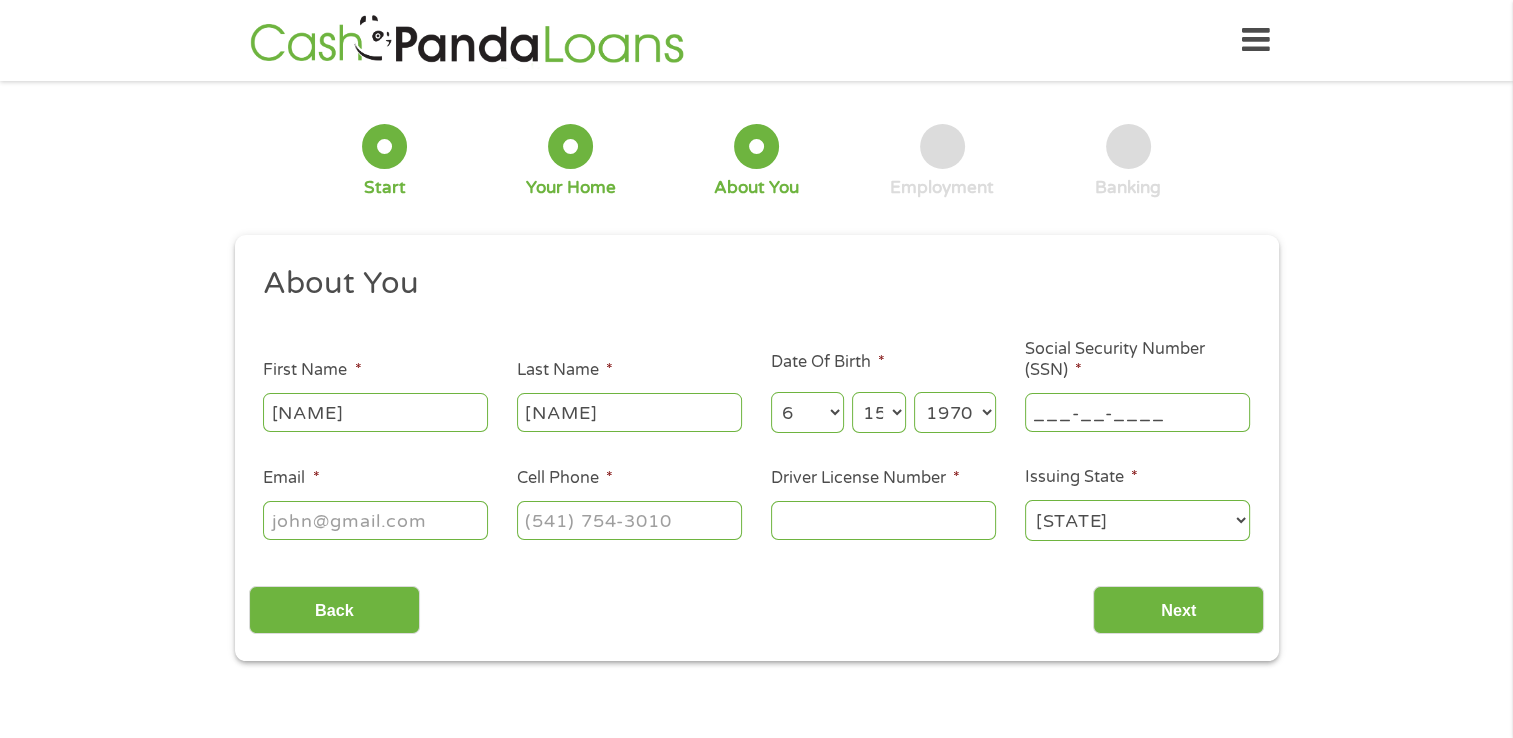 click on "___-__-____" at bounding box center [1137, 412] 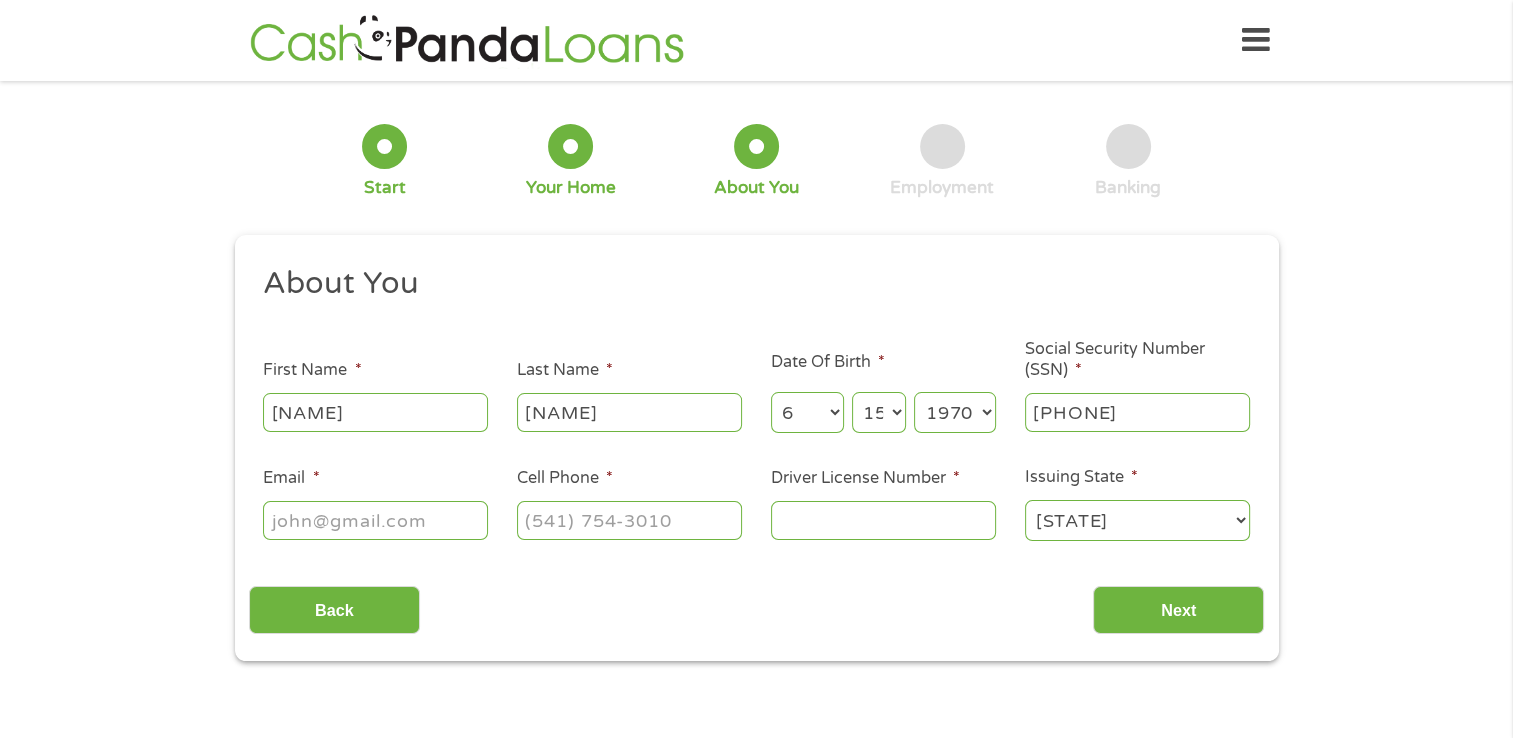 type on "[PHONE]" 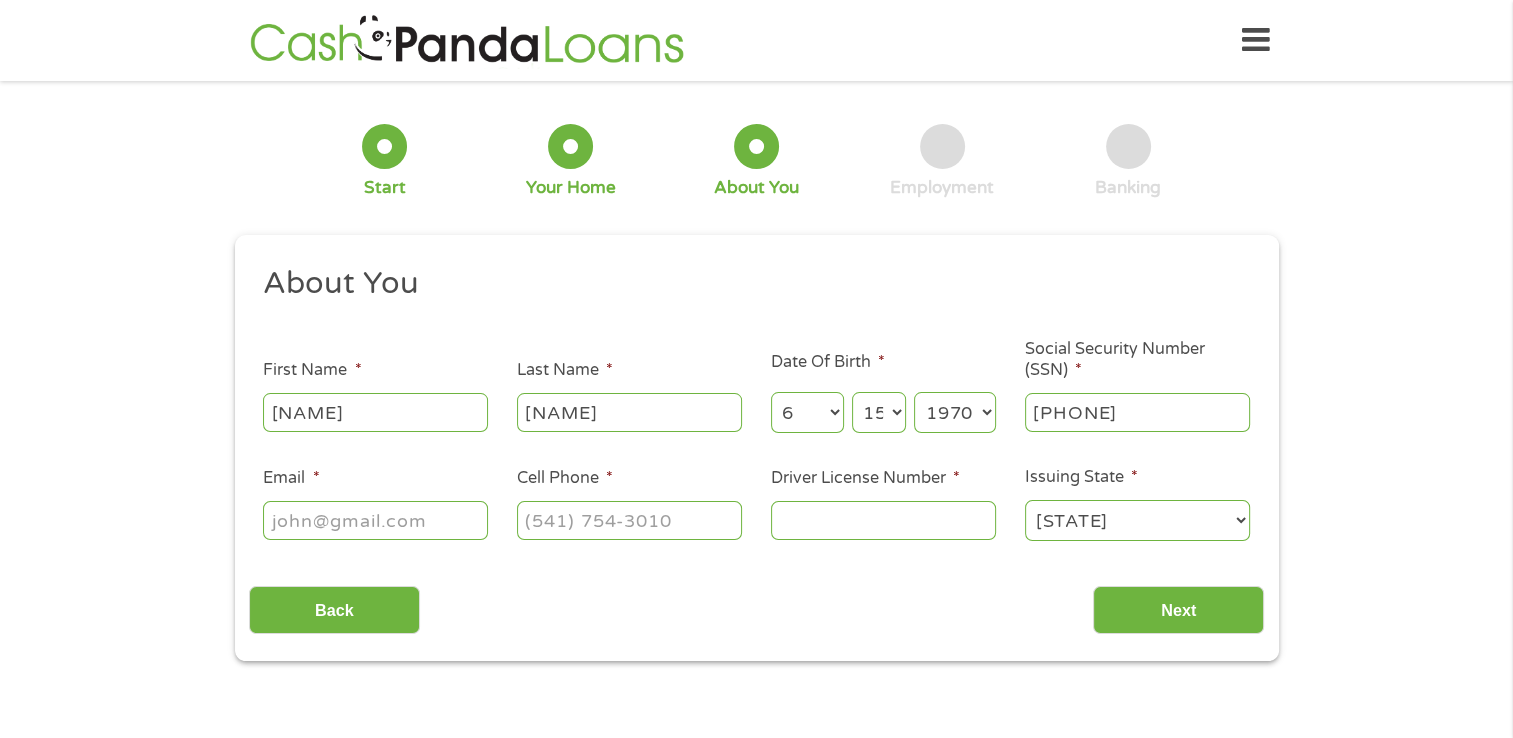 click on "Email *" at bounding box center (375, 520) 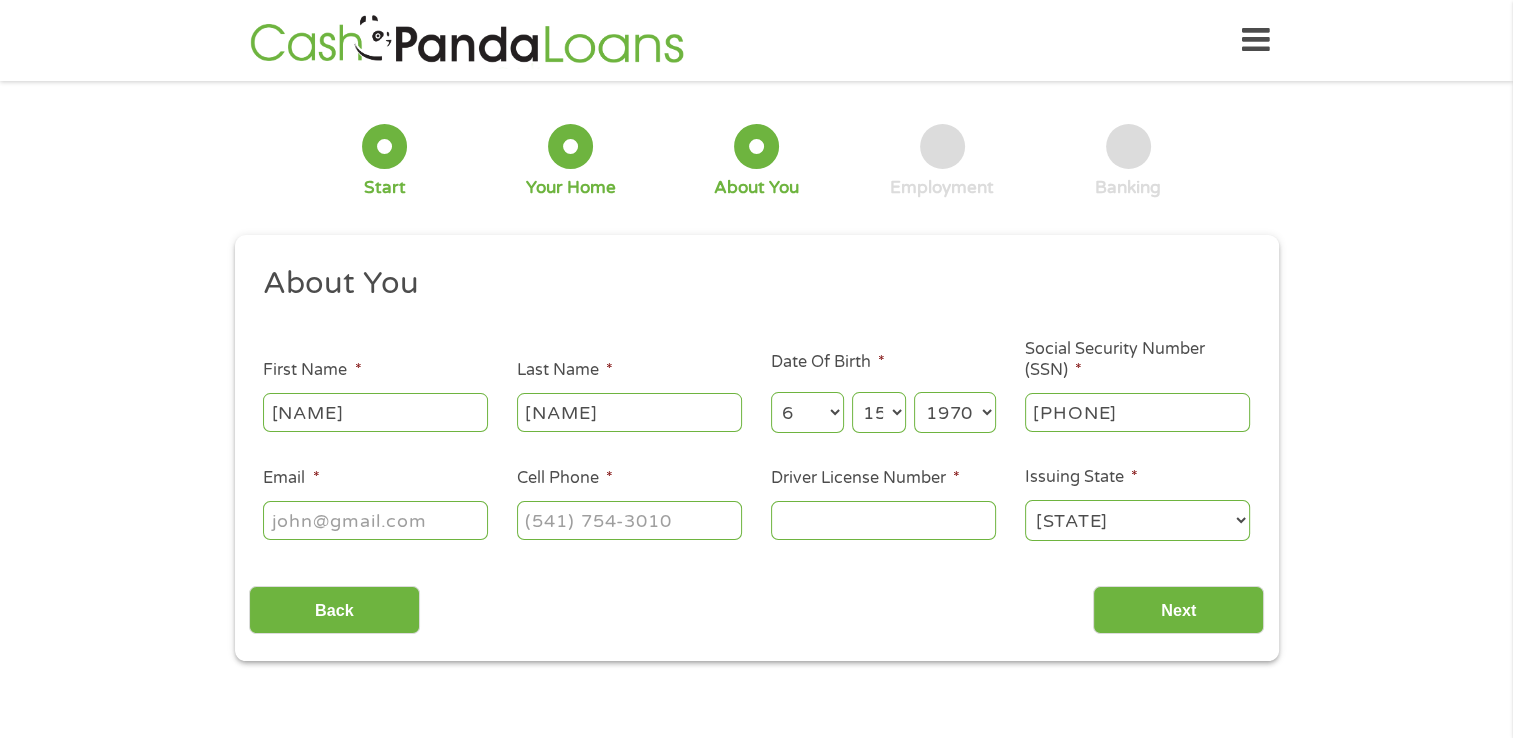 type on "[EMAIL]" 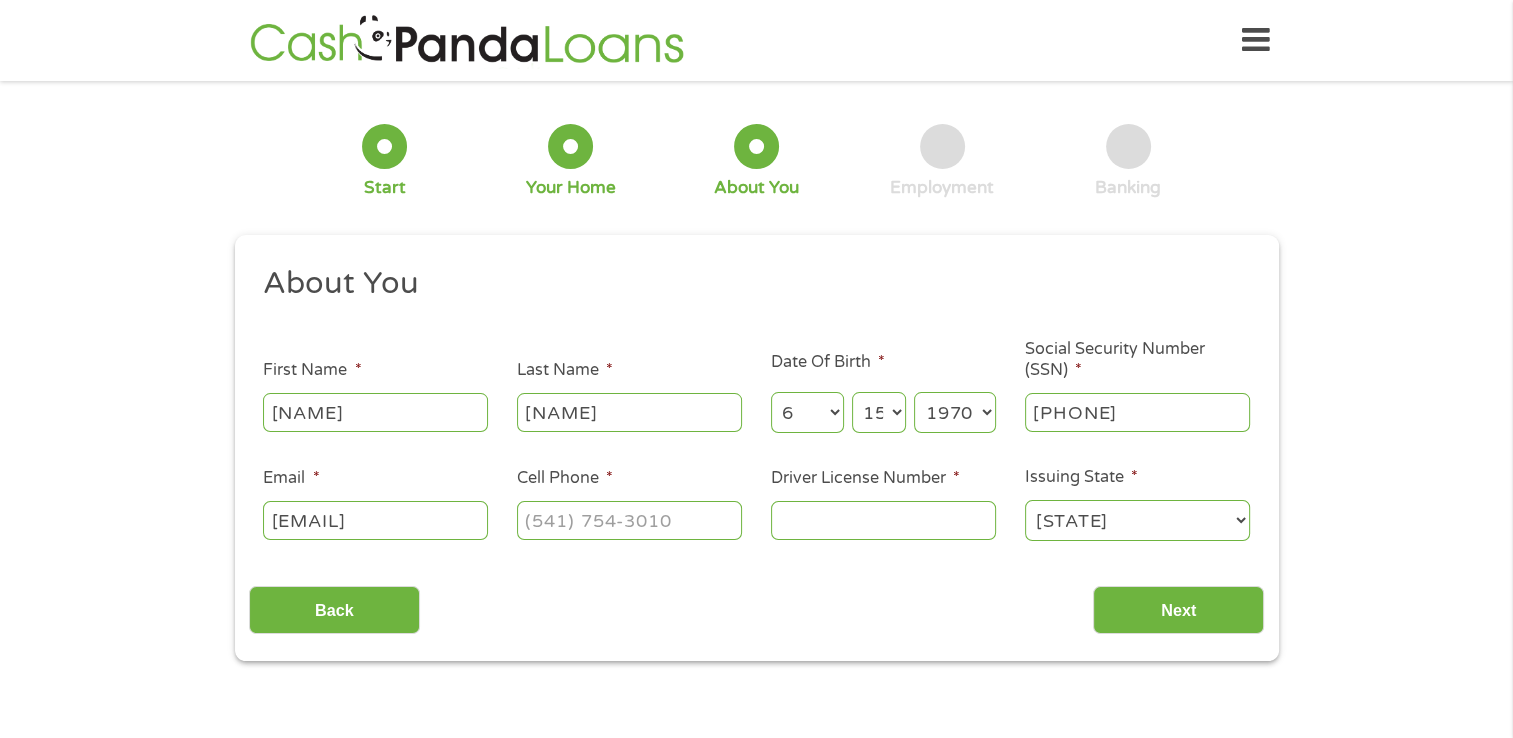 type on "[PHONE]" 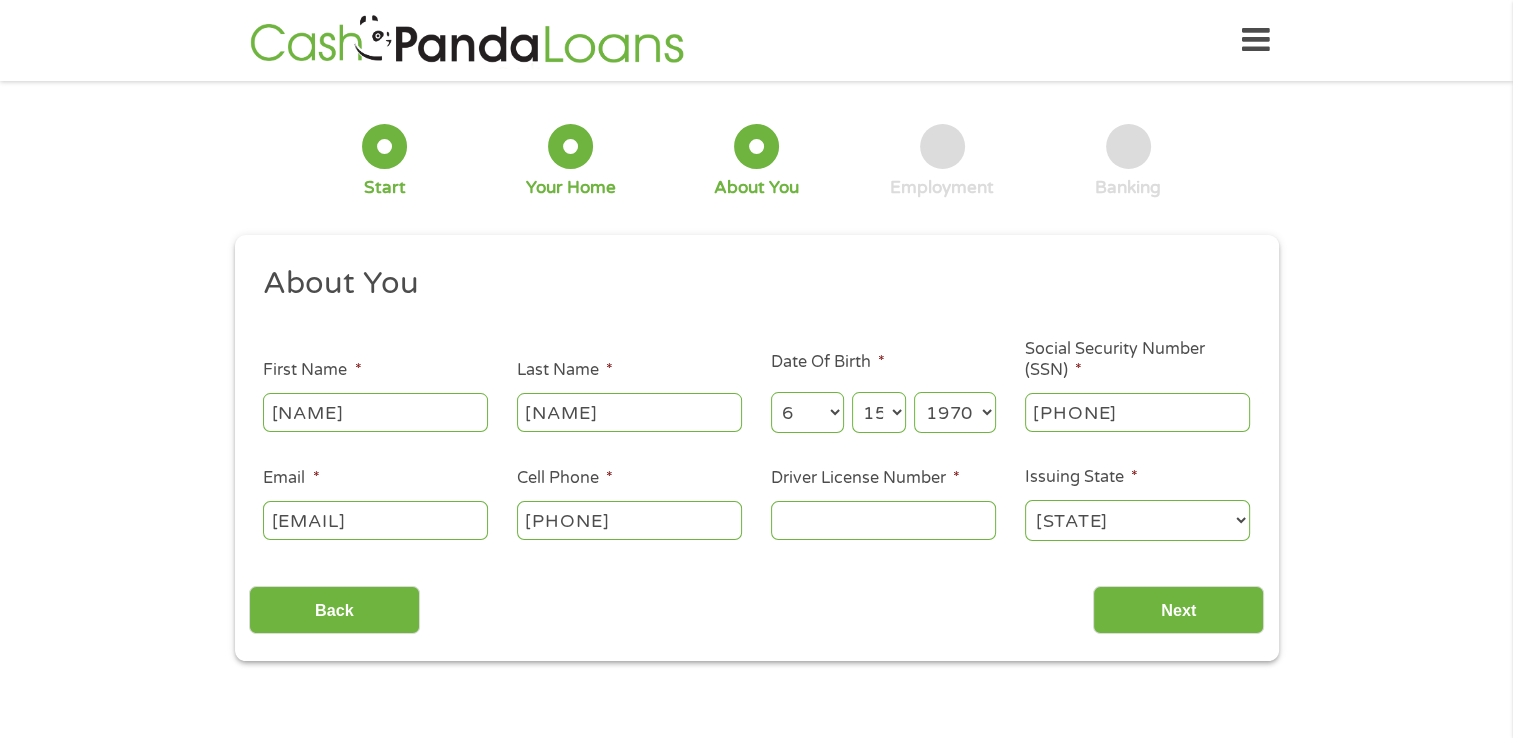 click on "Driver License Number *" at bounding box center [883, 520] 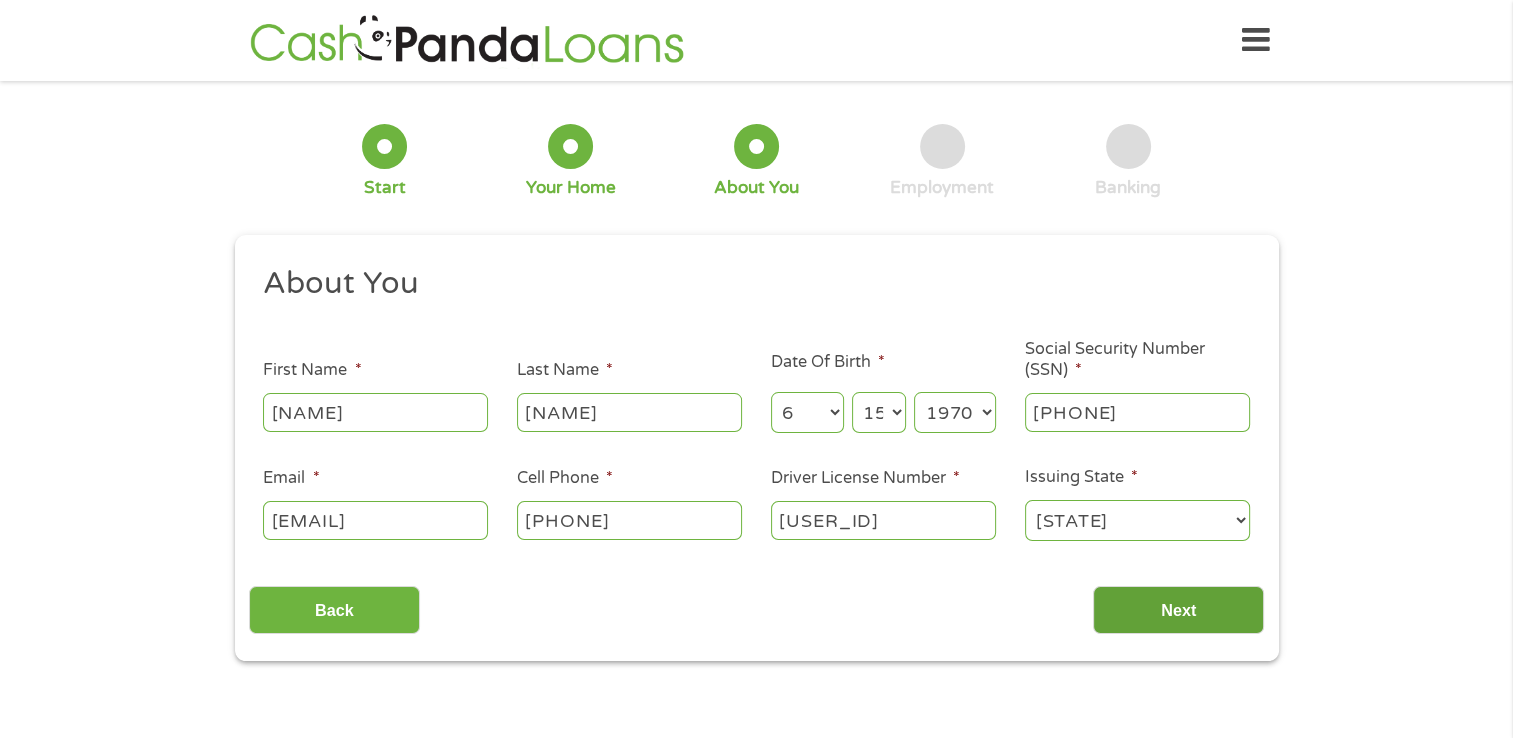 type on "[USER_ID]" 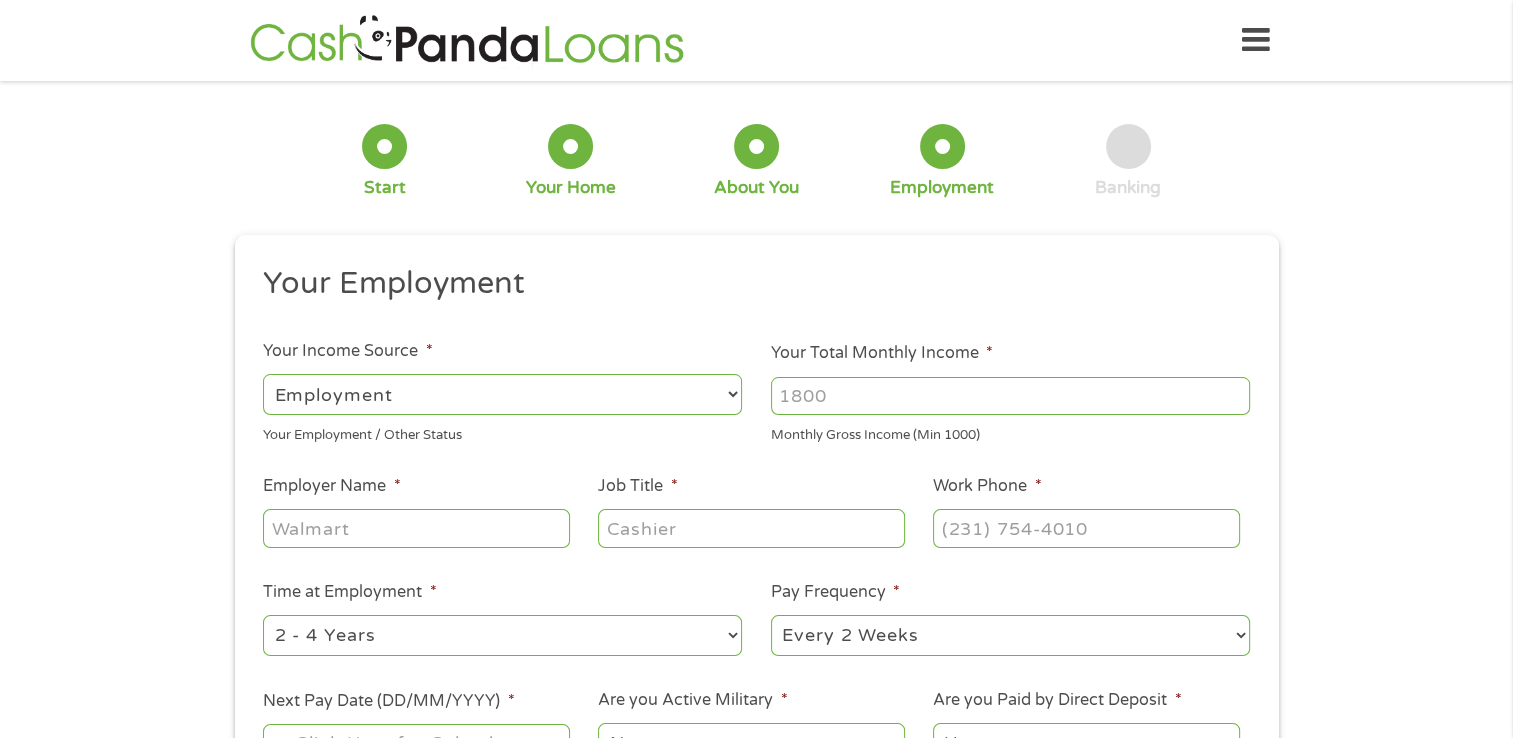 scroll, scrollTop: 8, scrollLeft: 8, axis: both 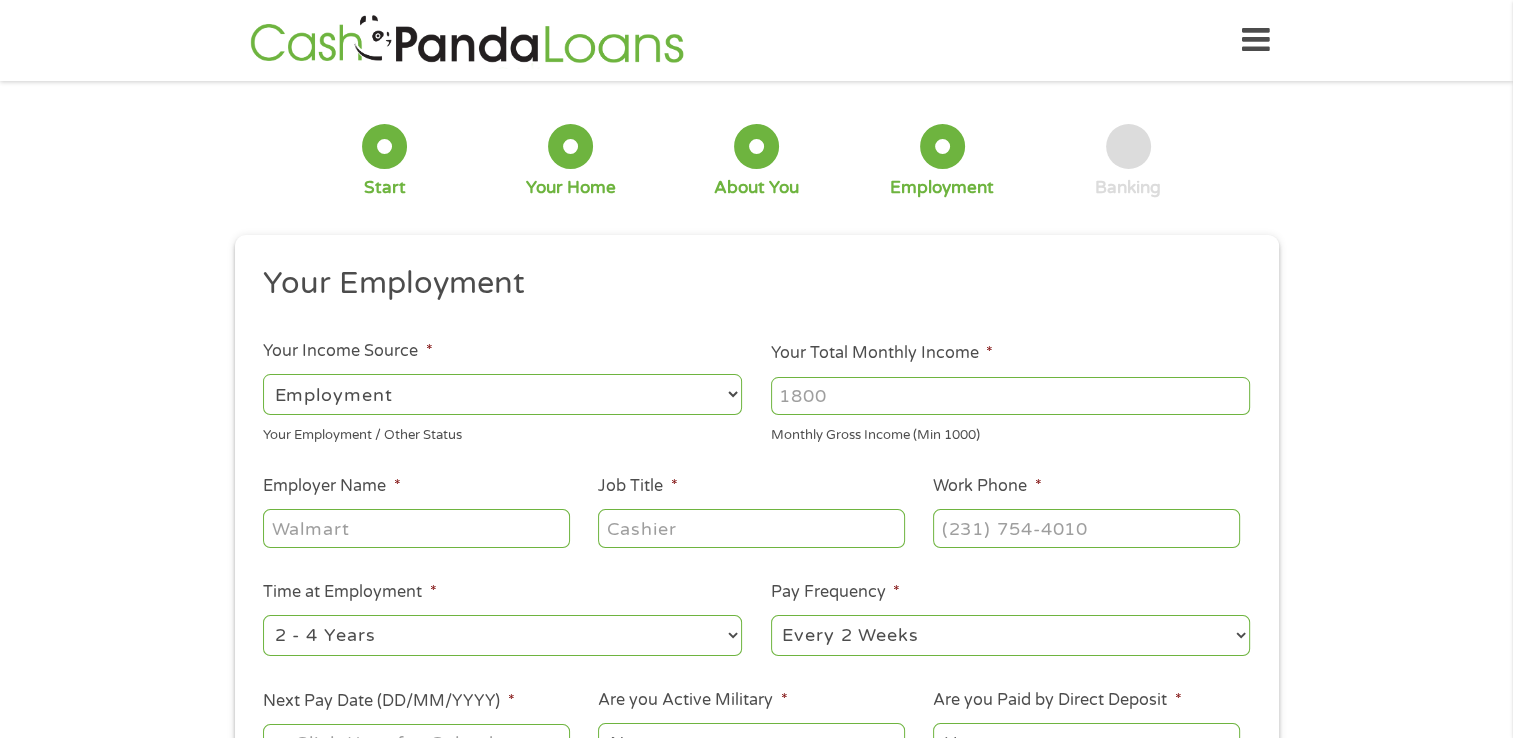 click on "Your Total Monthly Income *" at bounding box center [1010, 396] 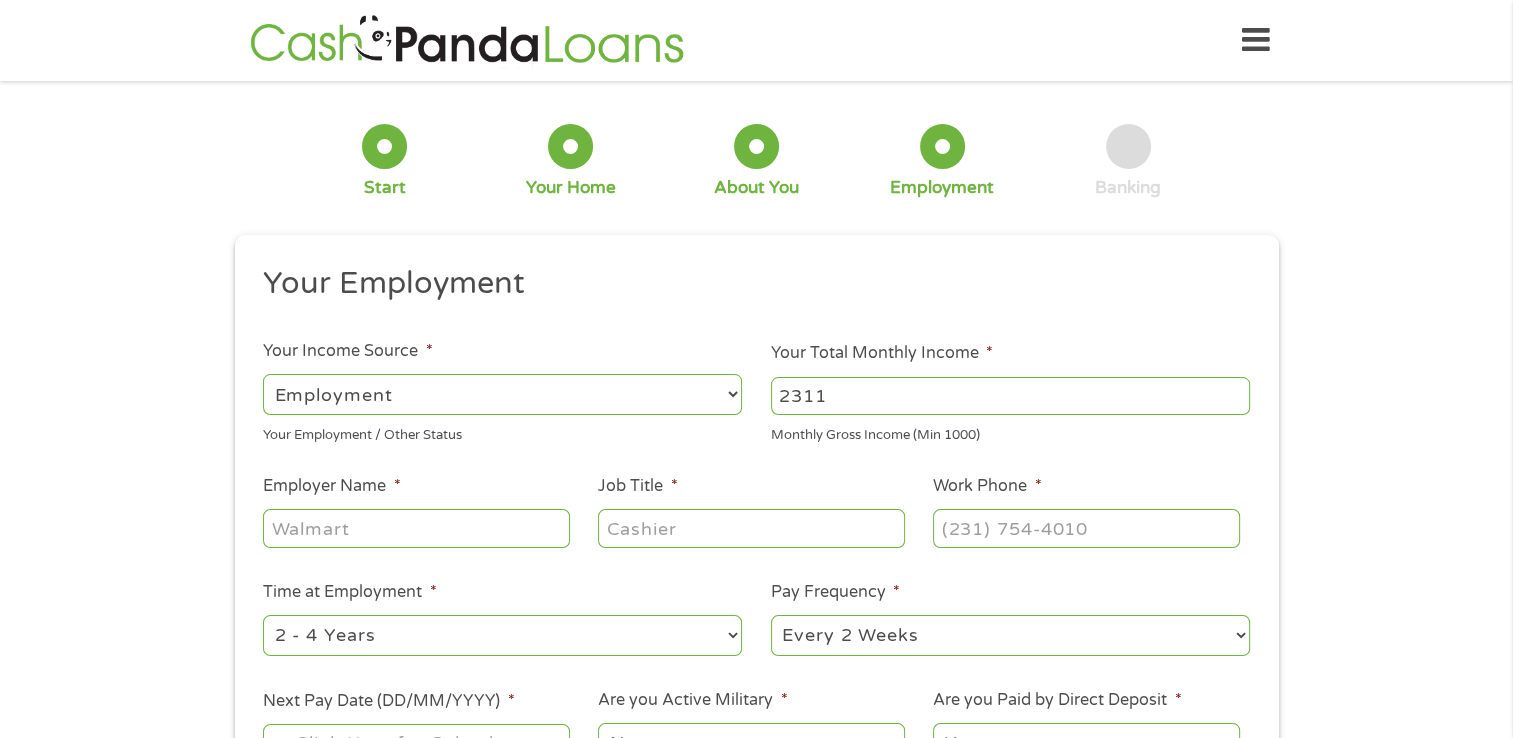 type on "2311" 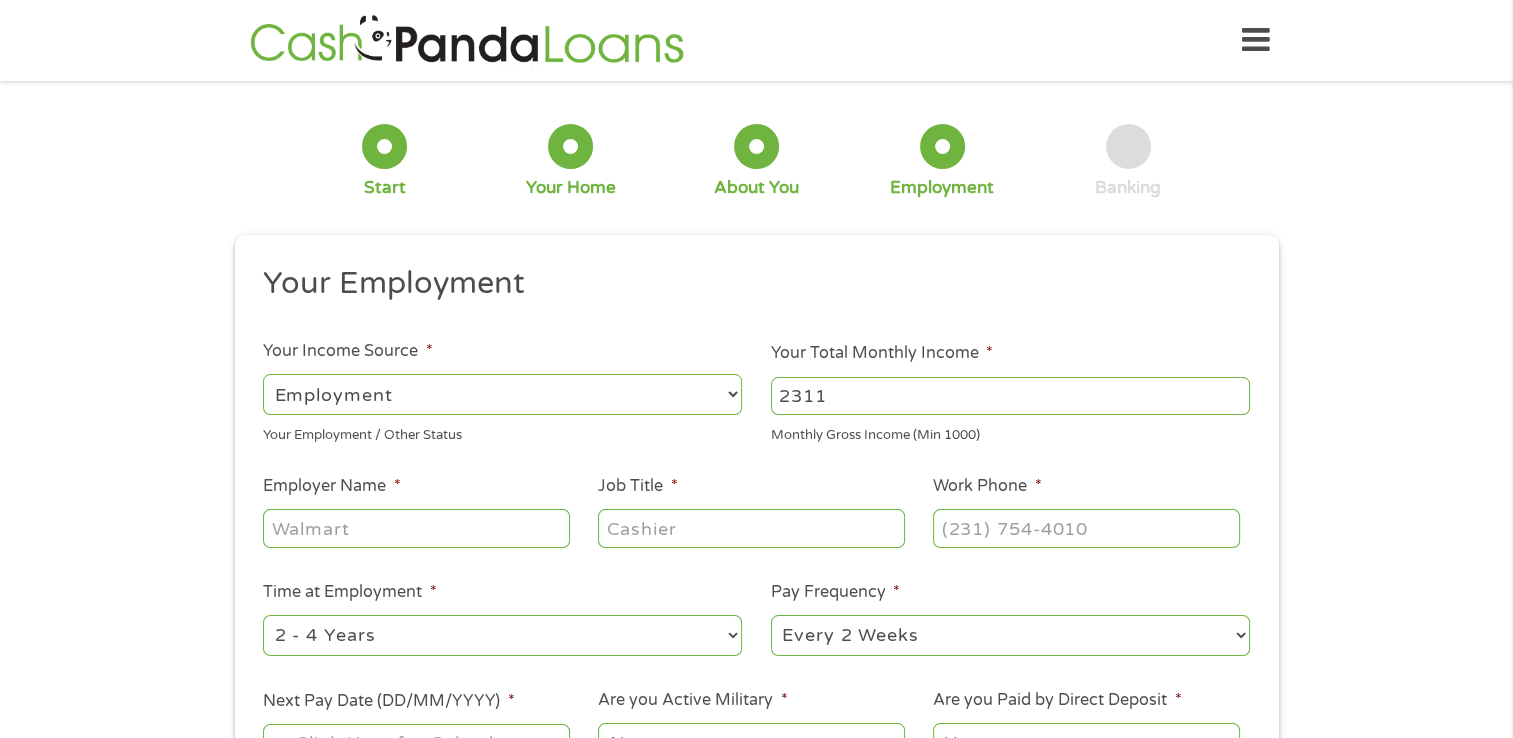 select on "monthly" 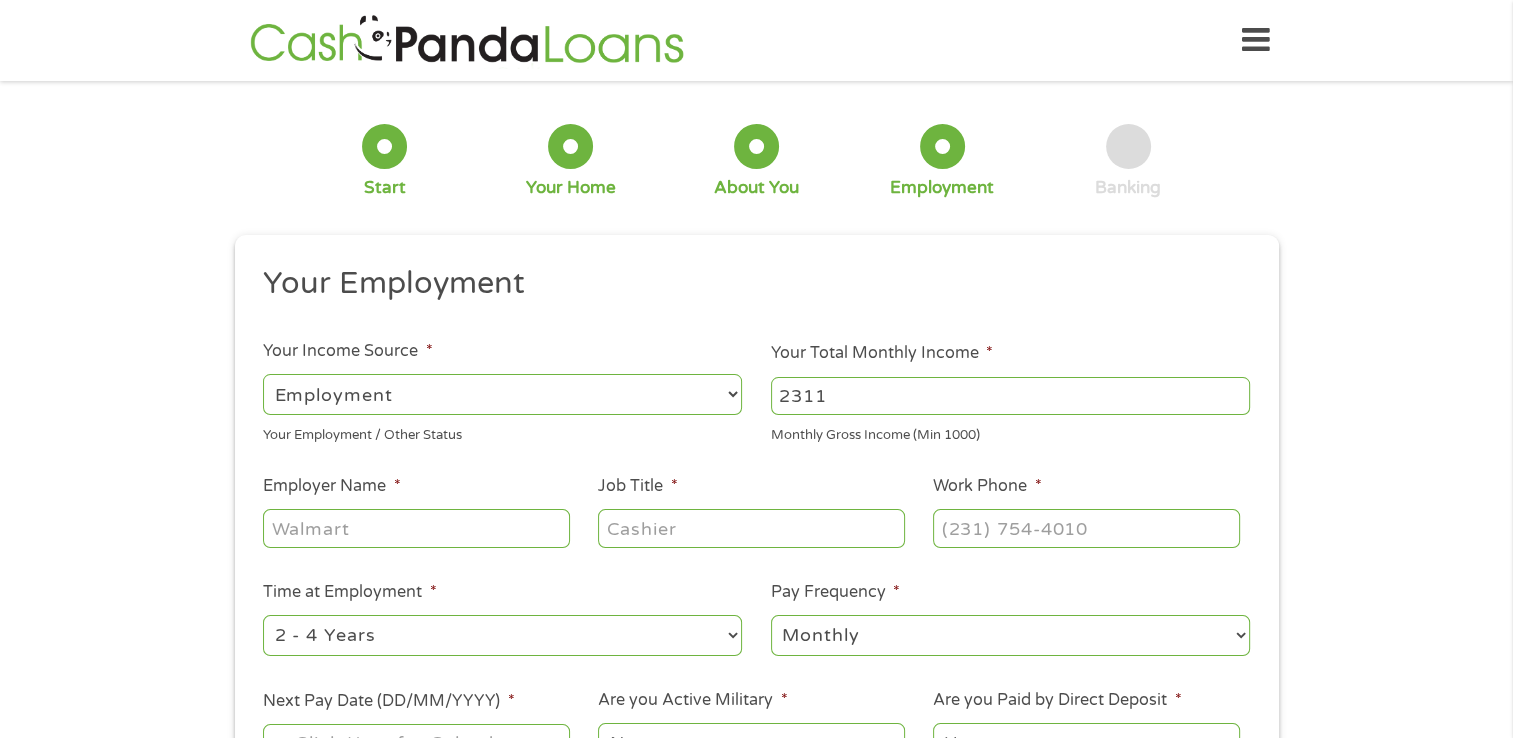 click on "--- Choose one --- Every 2 Weeks Every Week Monthly Semi-Monthly" at bounding box center (1010, 635) 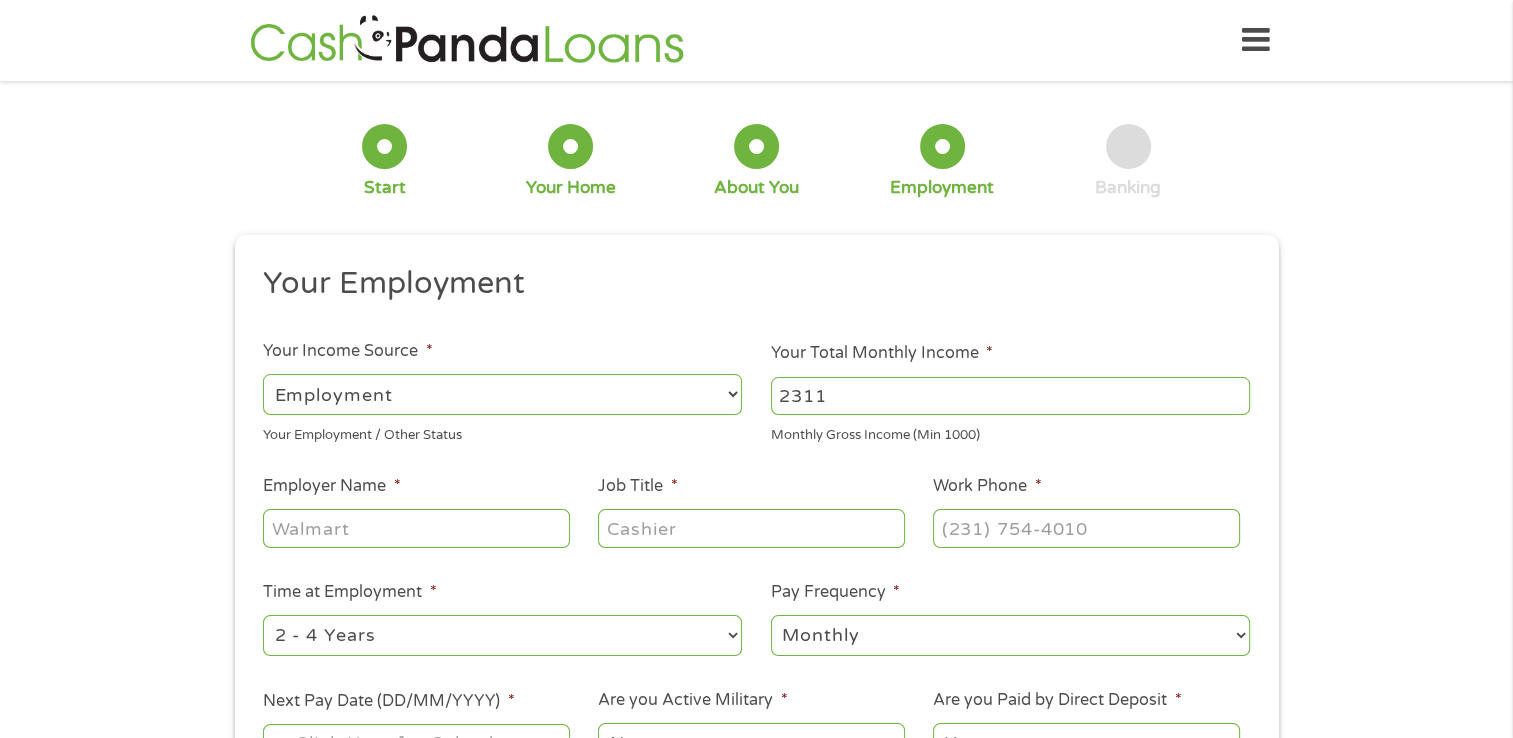 select on "benefits" 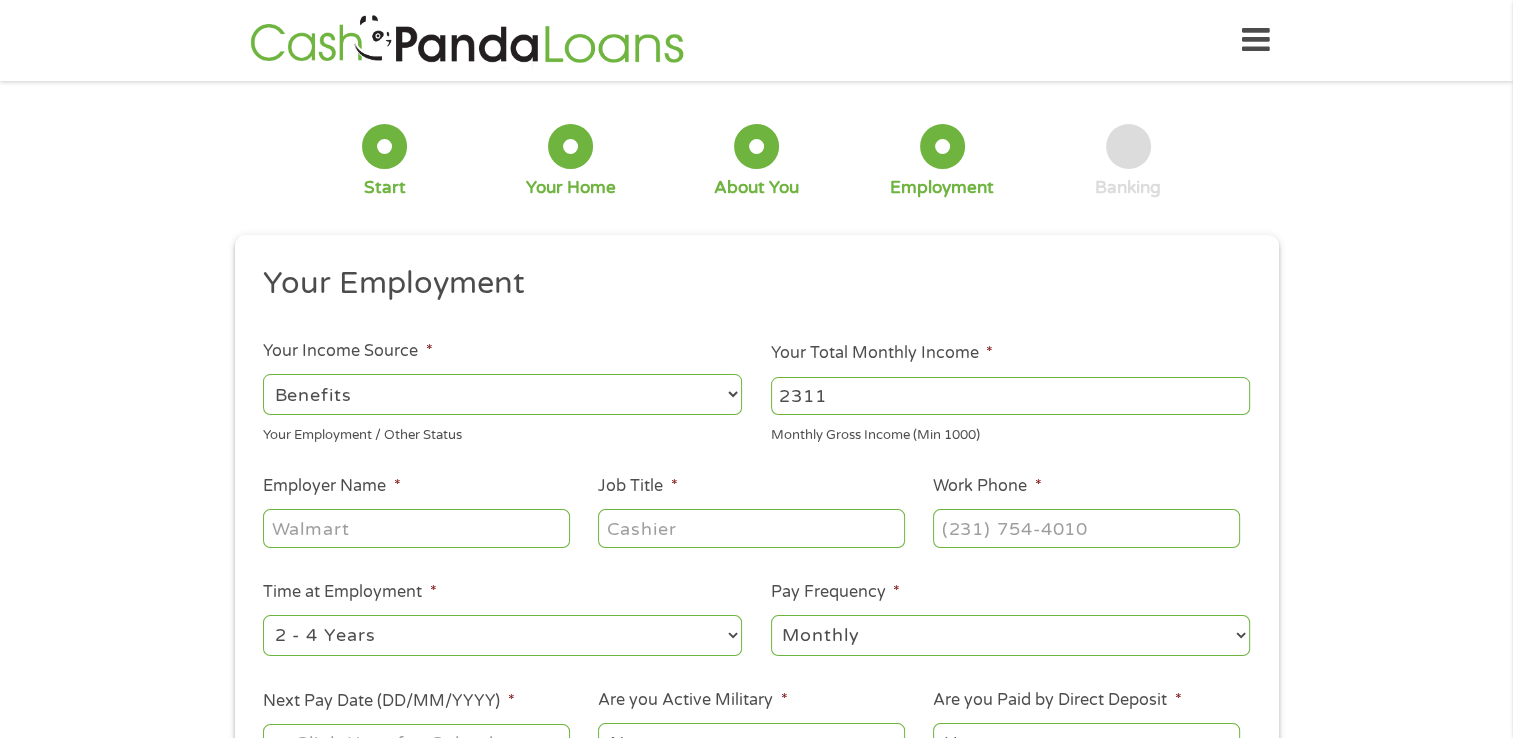 click on "--- Choose one --- Employment Self Employed Benefits" at bounding box center (502, 394) 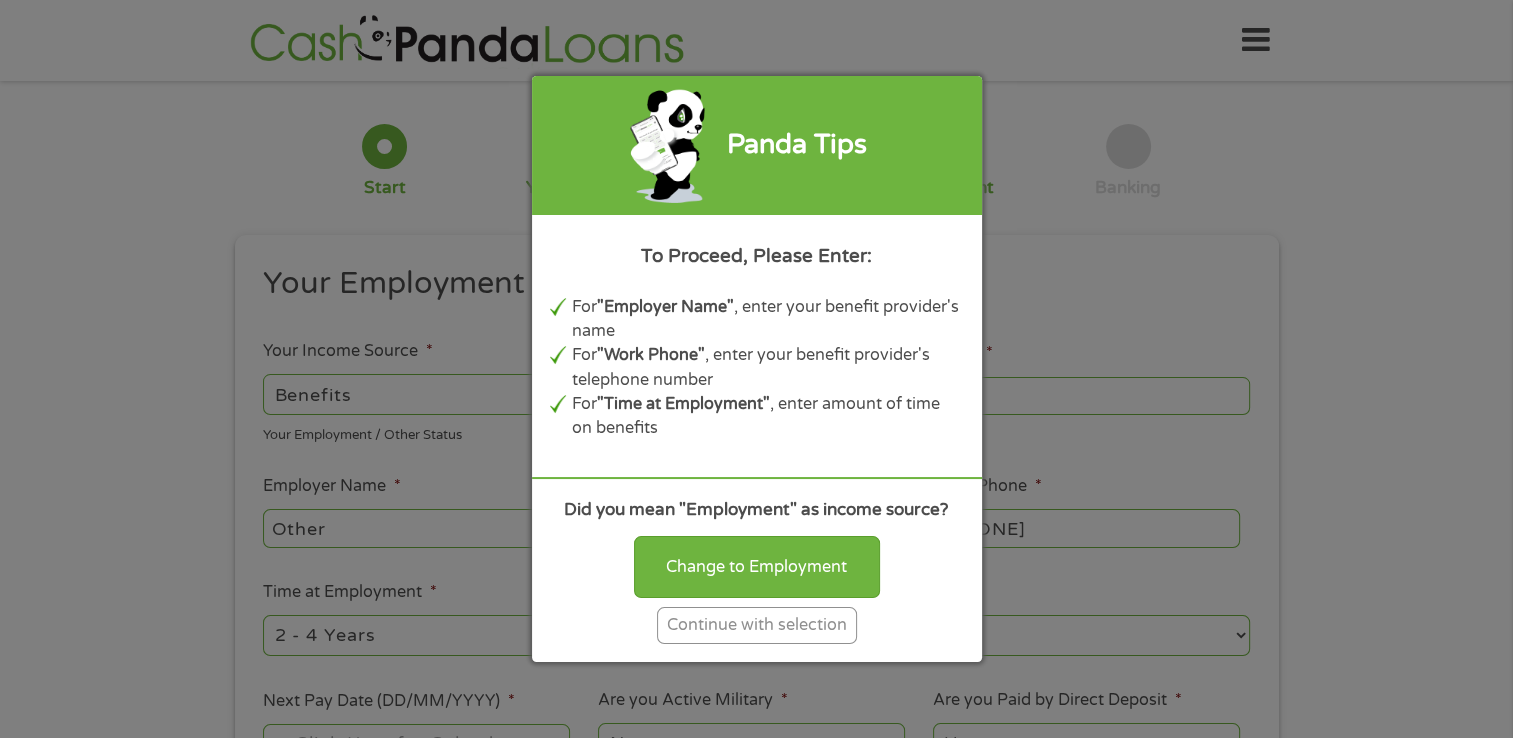 click on "Continue with selection" at bounding box center [757, 625] 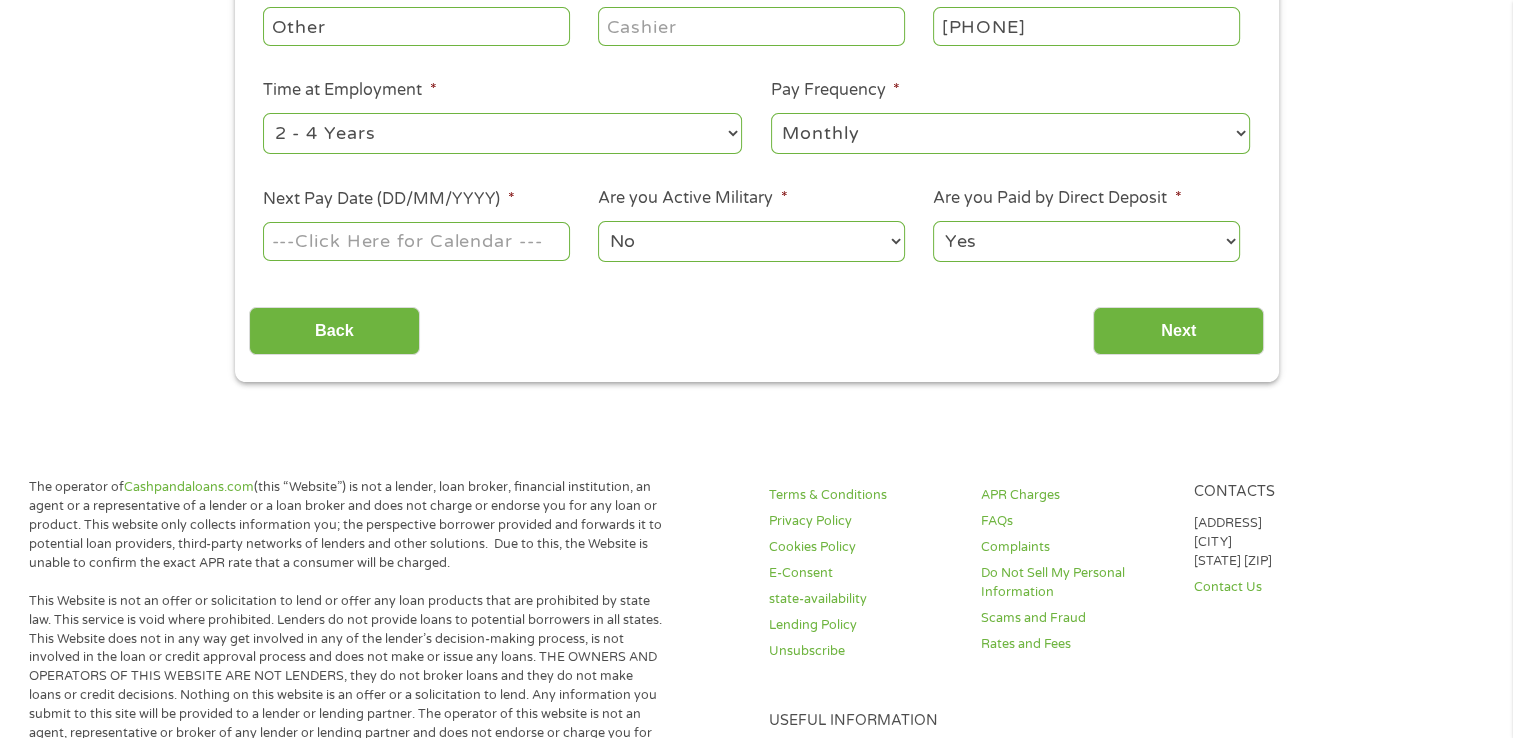 scroll, scrollTop: 510, scrollLeft: 0, axis: vertical 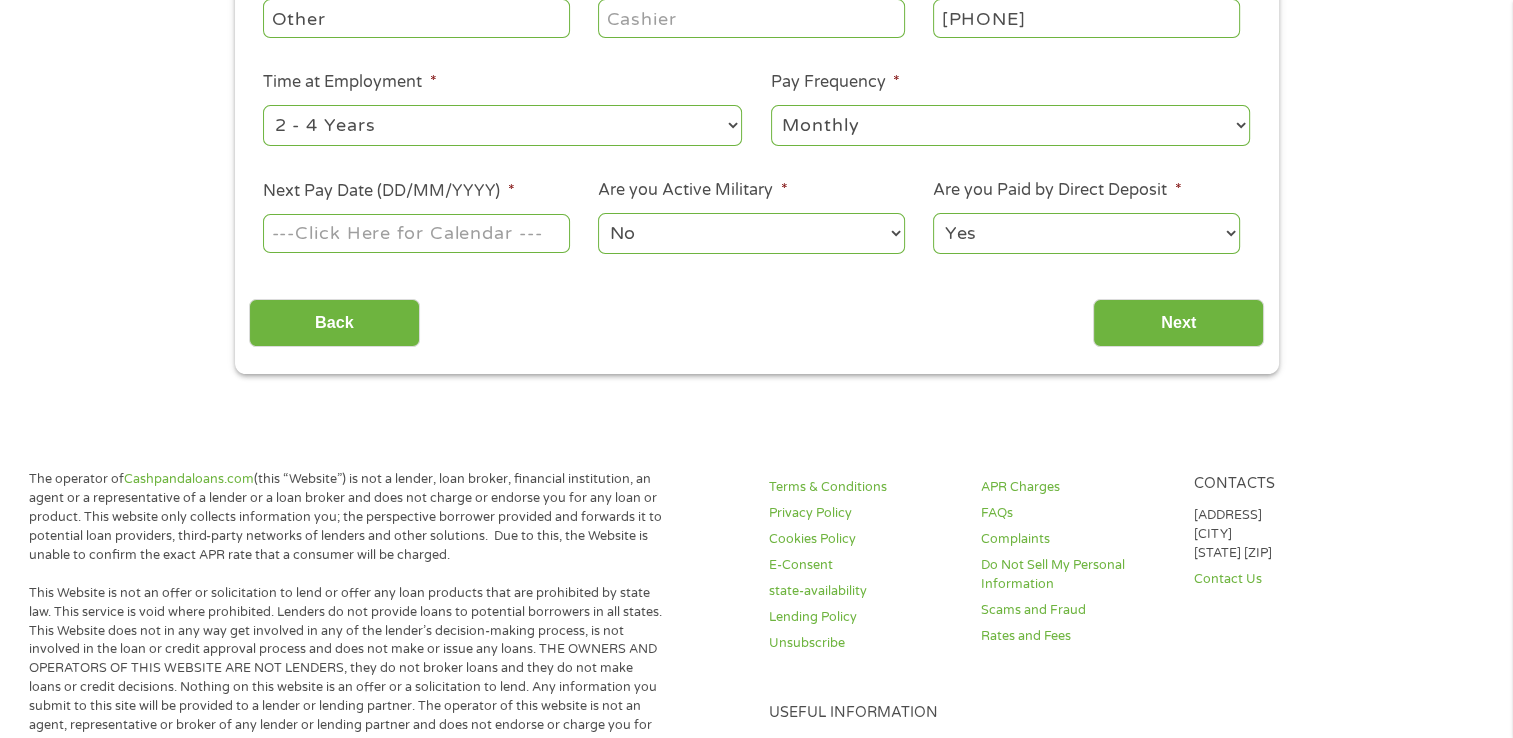 click on "Next Pay Date (DD/MM/YYYY) *" at bounding box center (416, 233) 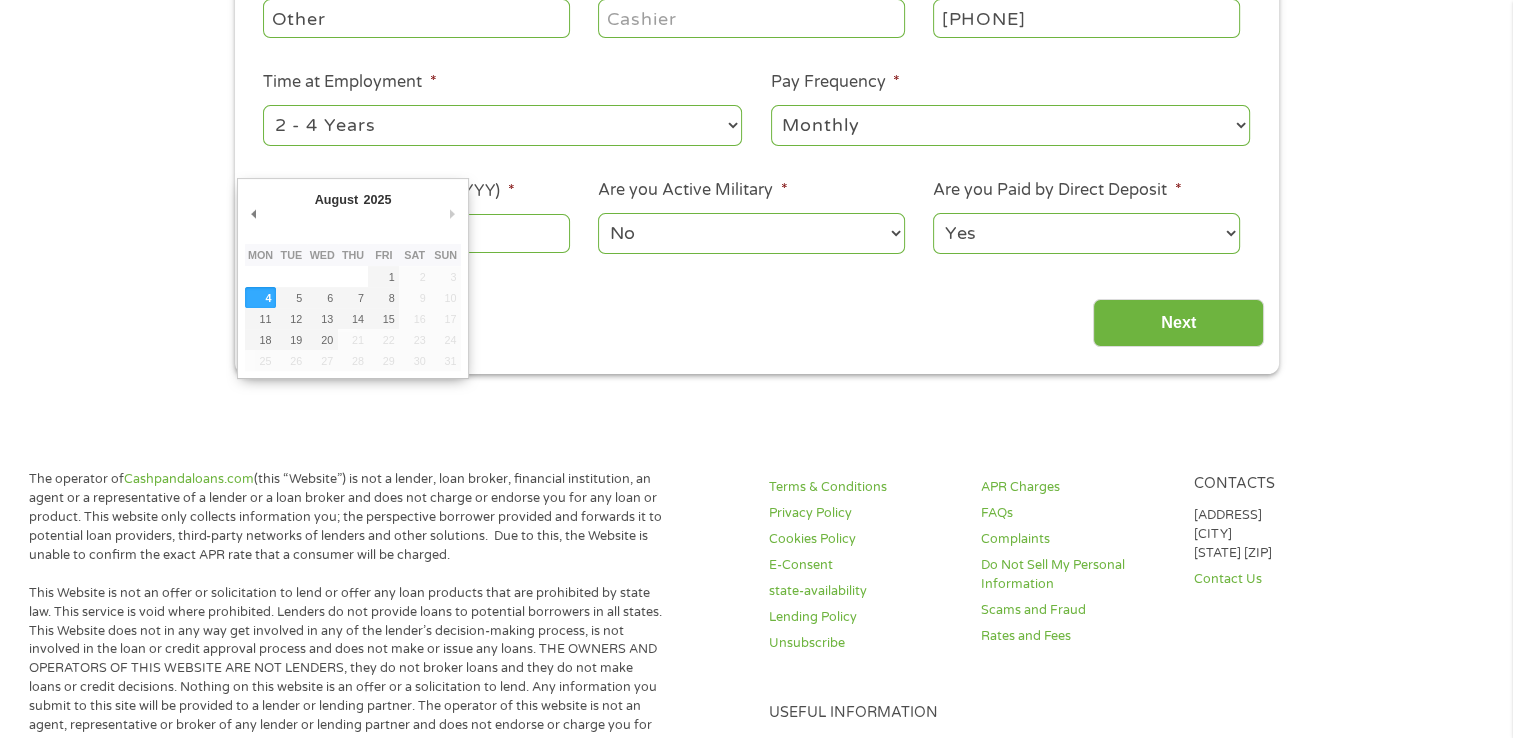 click on "This field is hidden when viewing the form gclid This field is hidden when viewing the form Referrer https://www.cashpandaloans.com/personal-loans/ This field is hidden when viewing the form Source This field is hidden when viewing the form Campaign This field is hidden when viewing the form Medium This field is hidden when viewing the form adgroup This field is hidden when viewing the form creative This field is hidden when viewing the form position This field is hidden when viewing the form keyword This field is hidden when viewing the form matchtype This field is hidden when viewing the form device network 0.95" at bounding box center [756, 674] 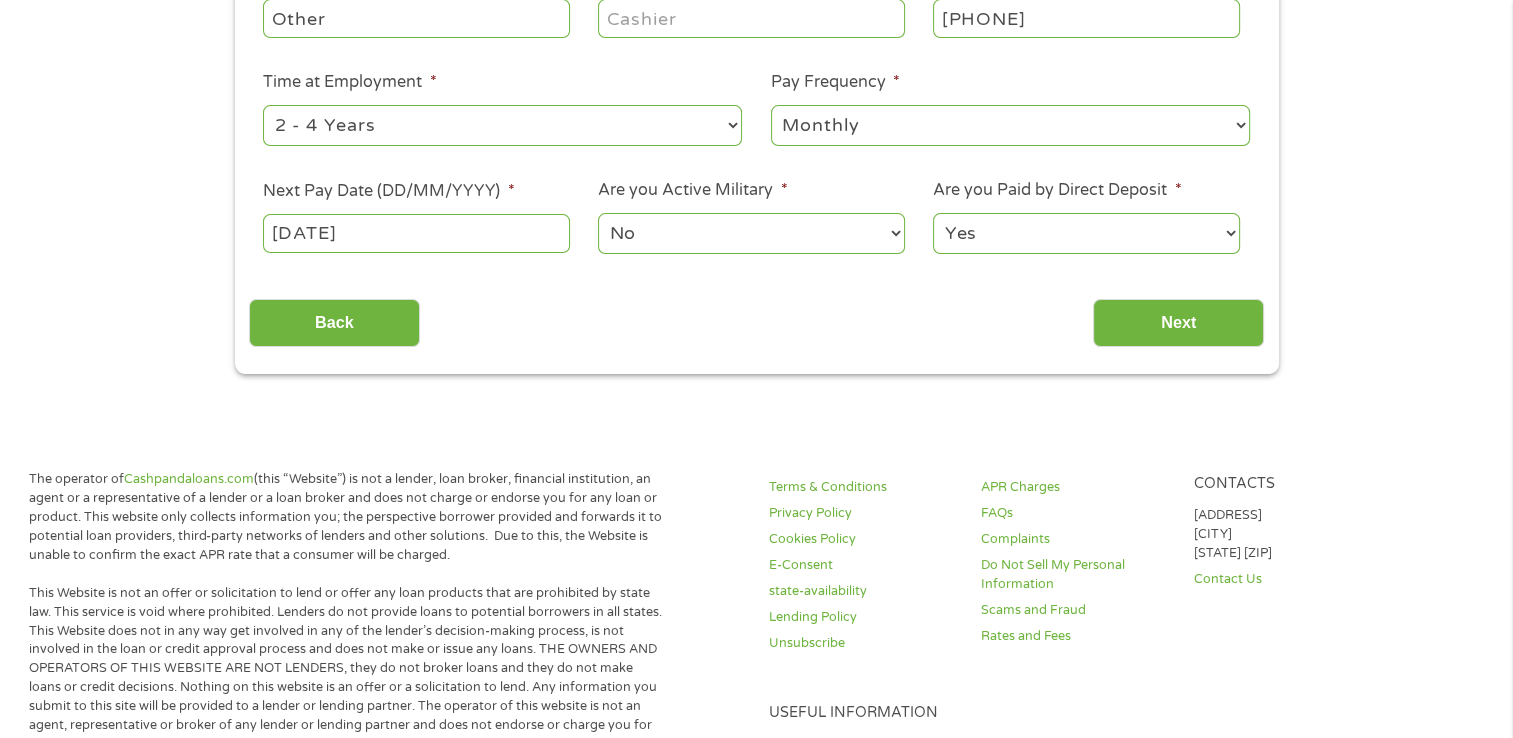 click on "[DATE]" at bounding box center (416, 233) 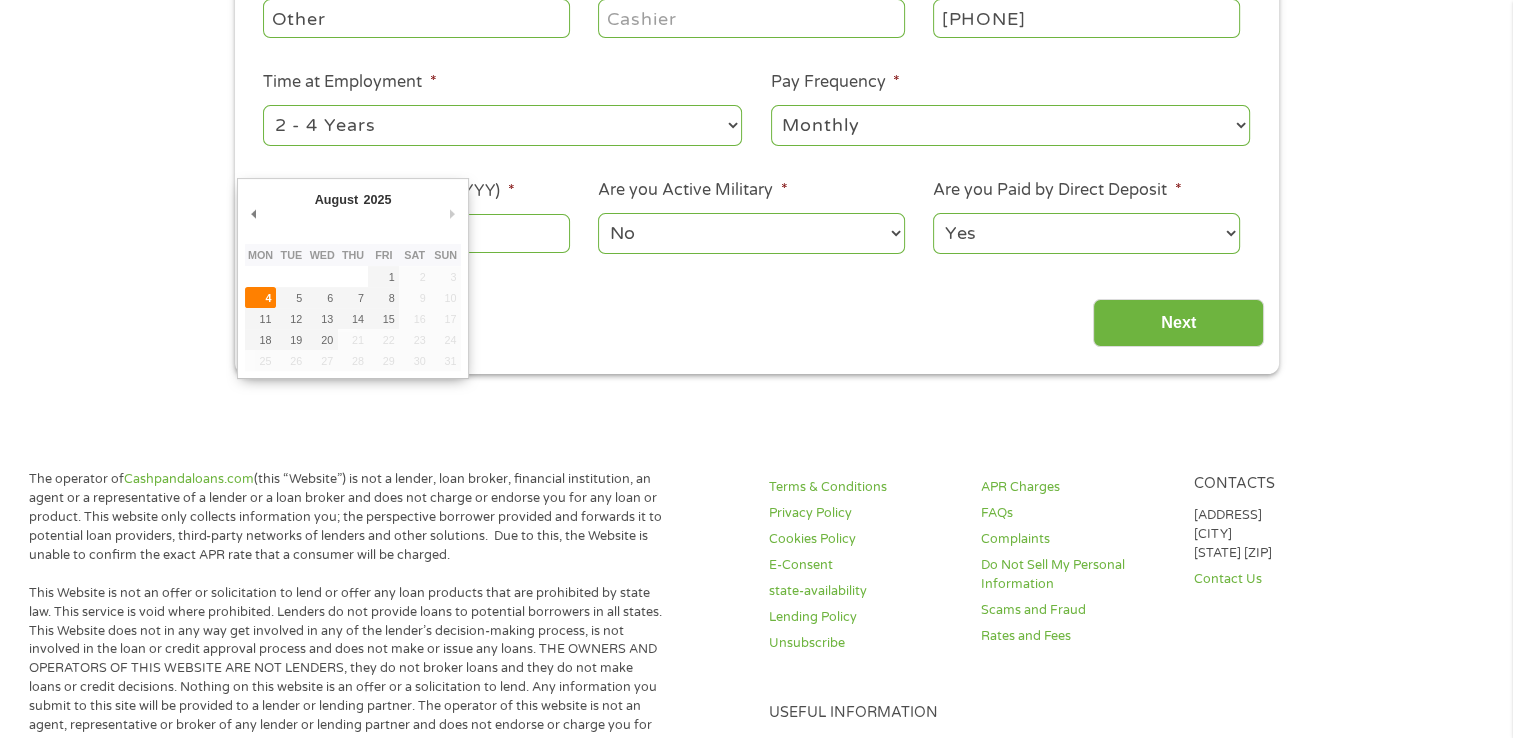click at bounding box center [260, 276] 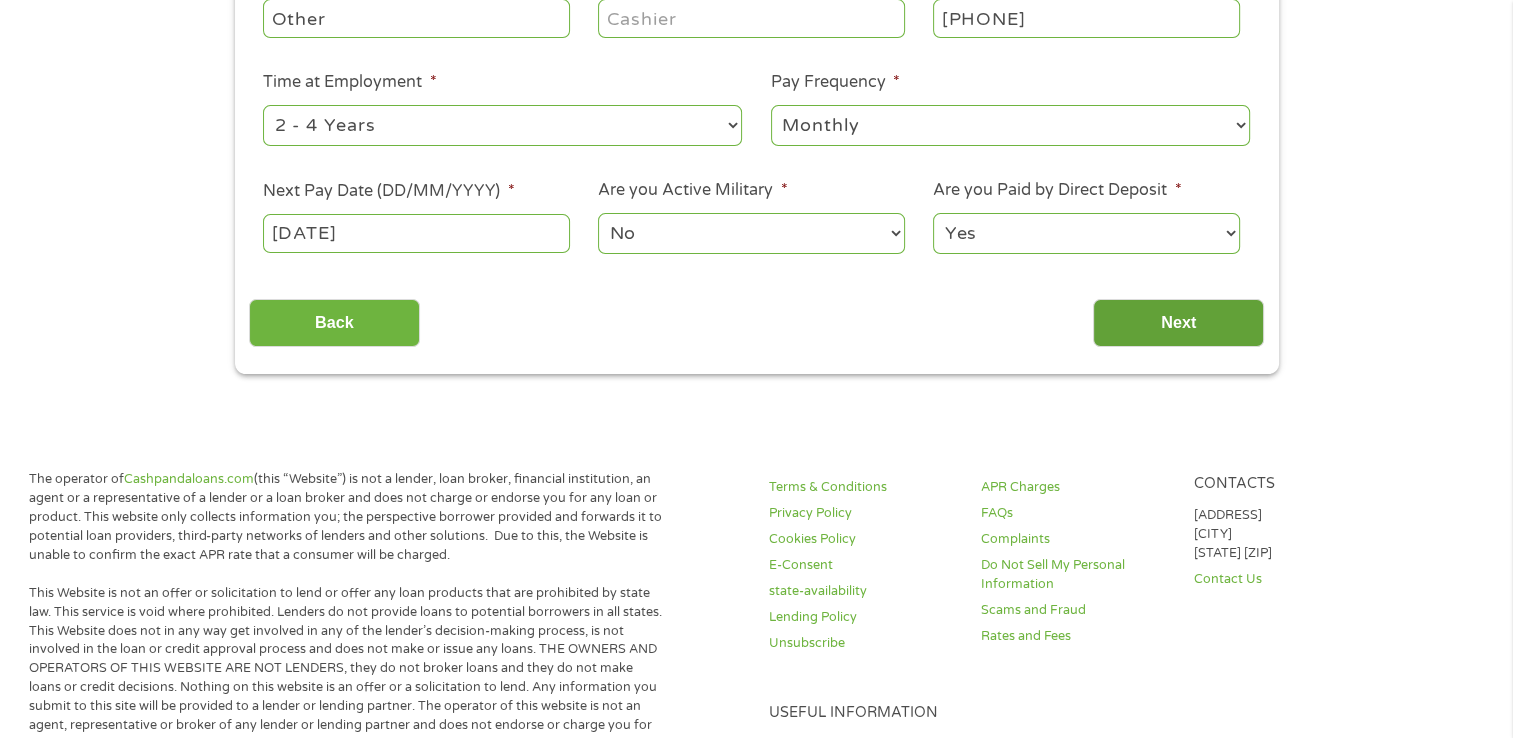 click on "Next" at bounding box center (1178, 323) 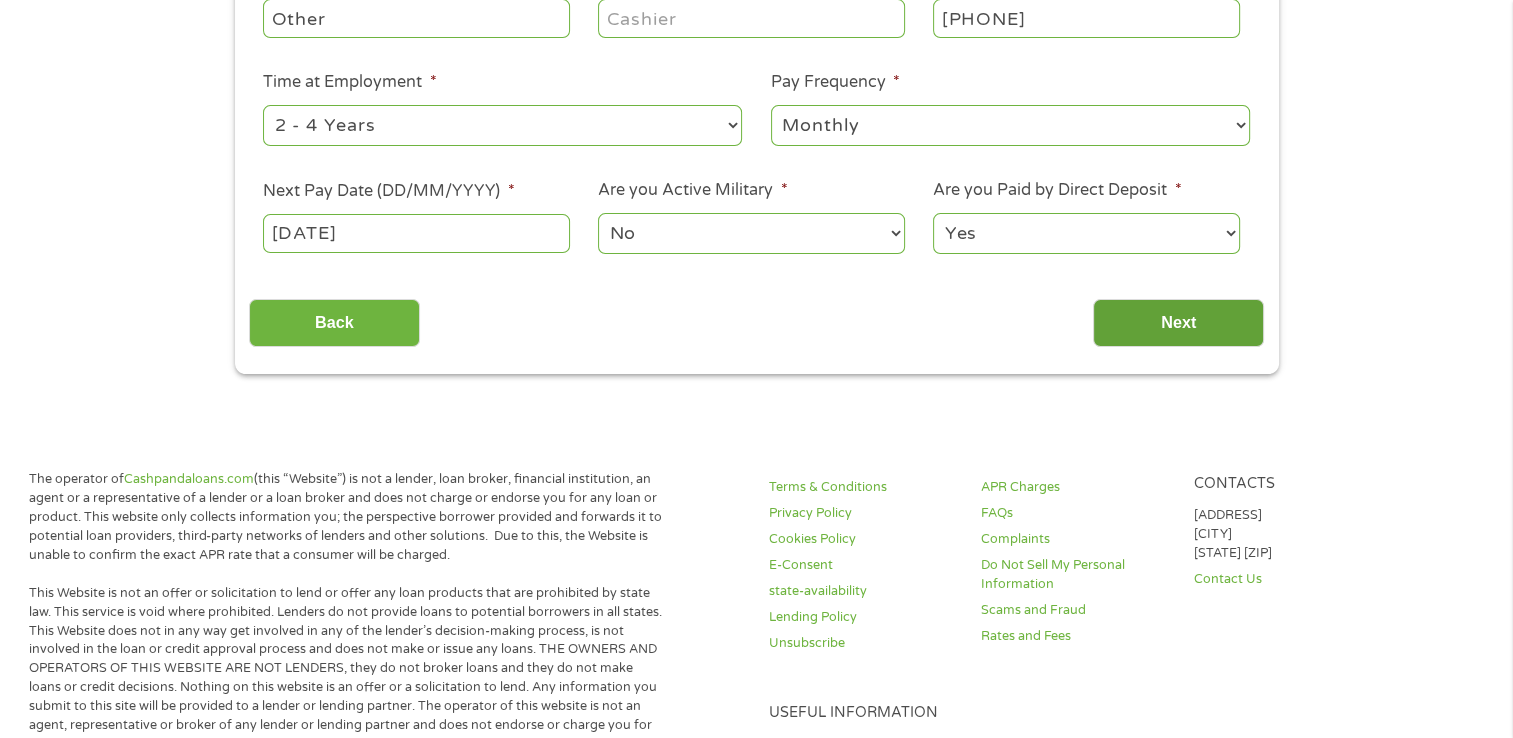 scroll, scrollTop: 8, scrollLeft: 8, axis: both 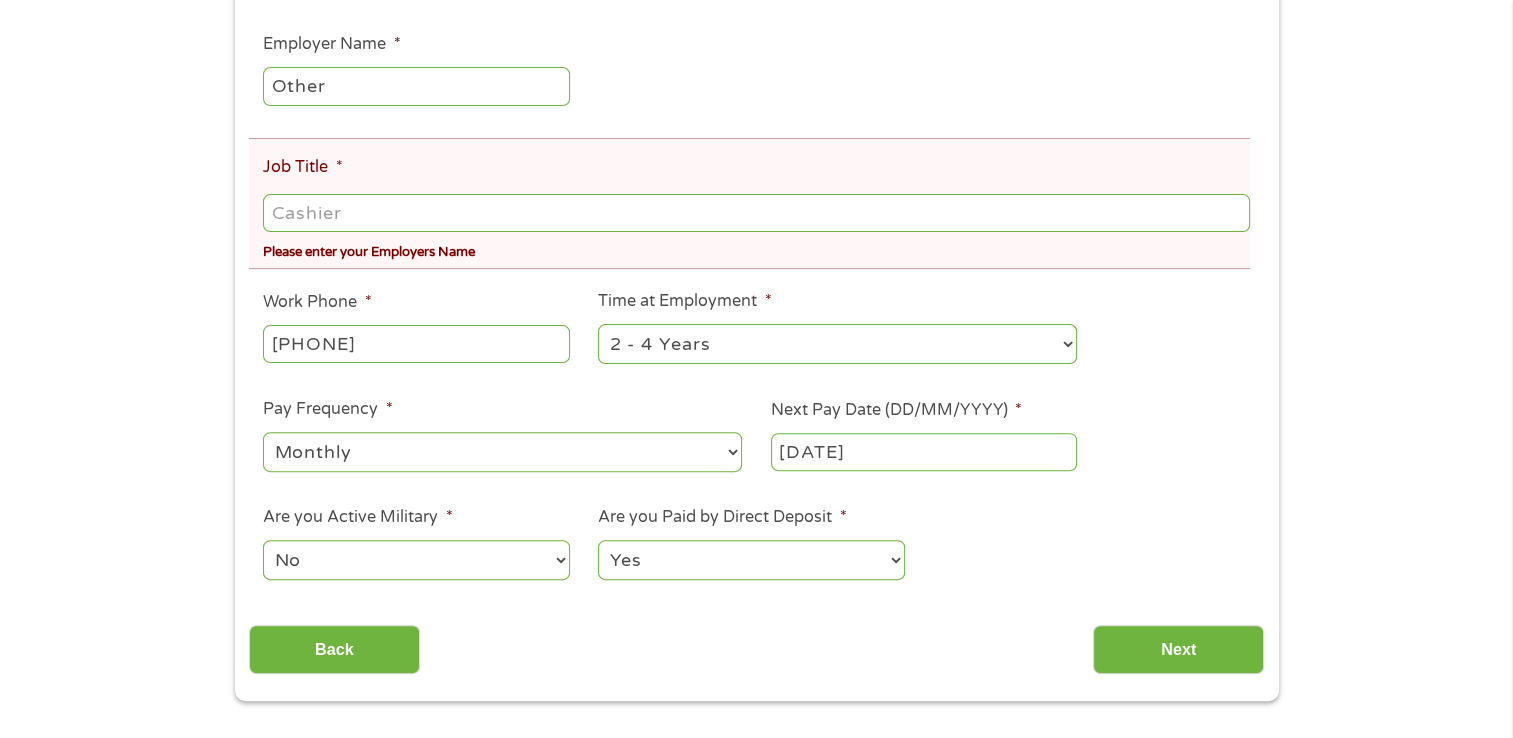 click on "Job Title *" at bounding box center [756, 213] 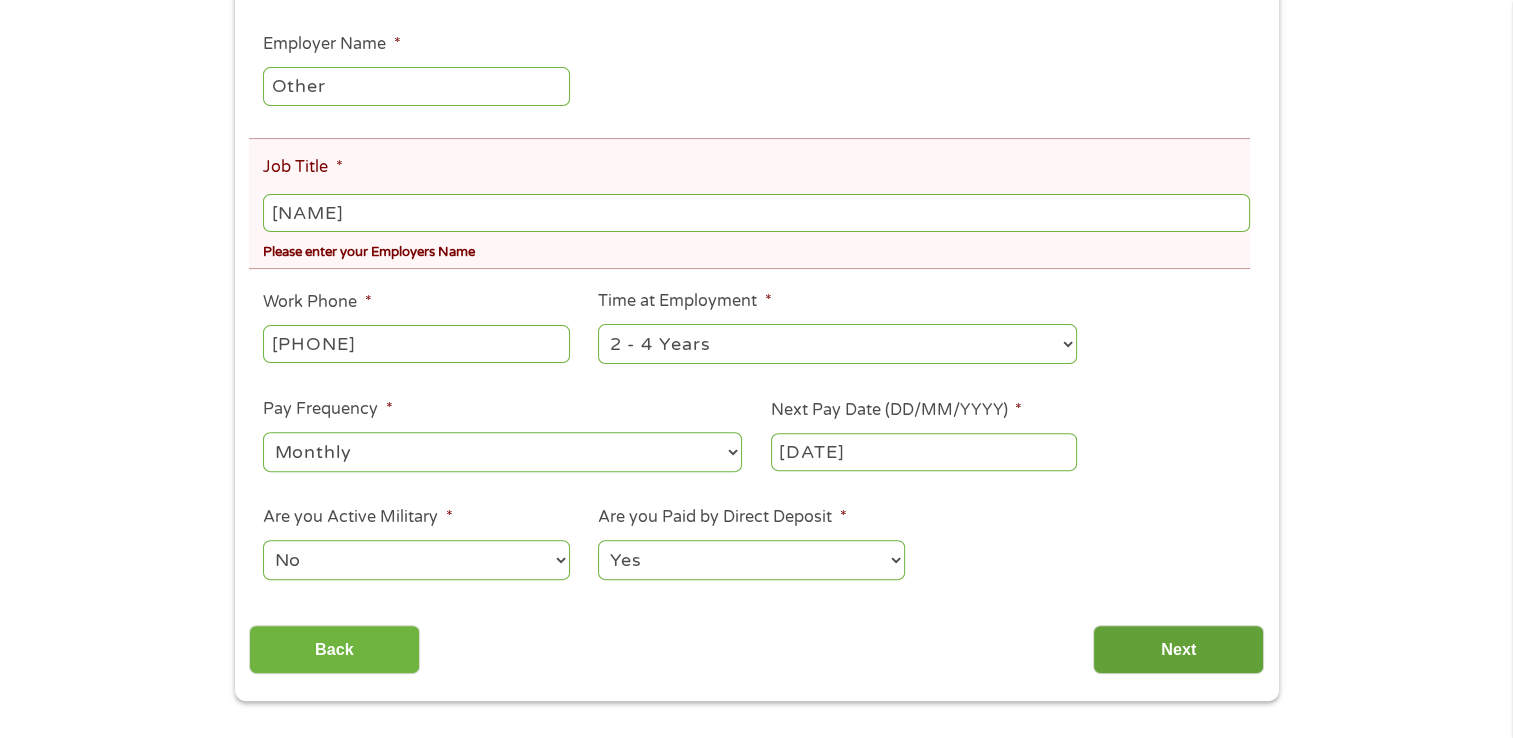 type on "[NAME]" 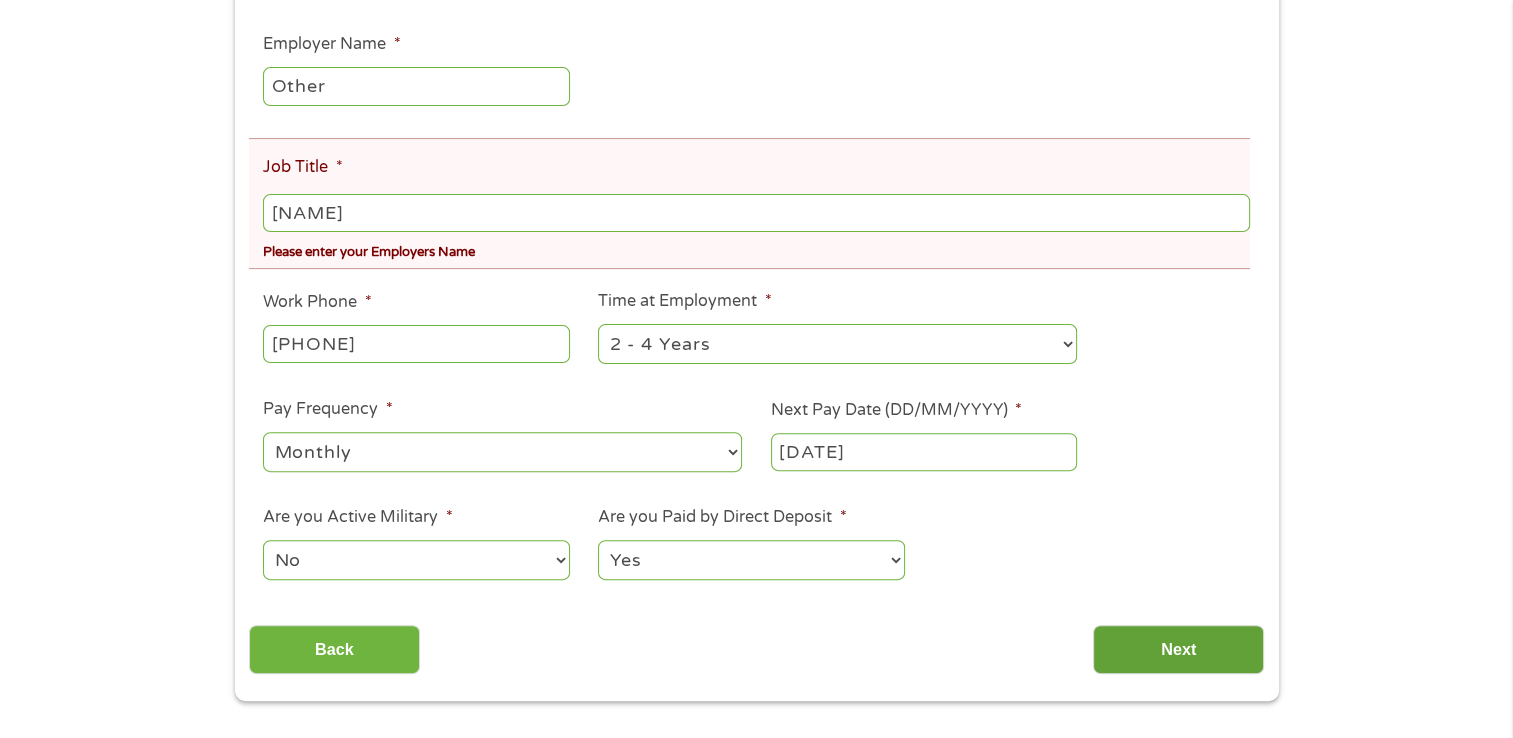 scroll, scrollTop: 8, scrollLeft: 8, axis: both 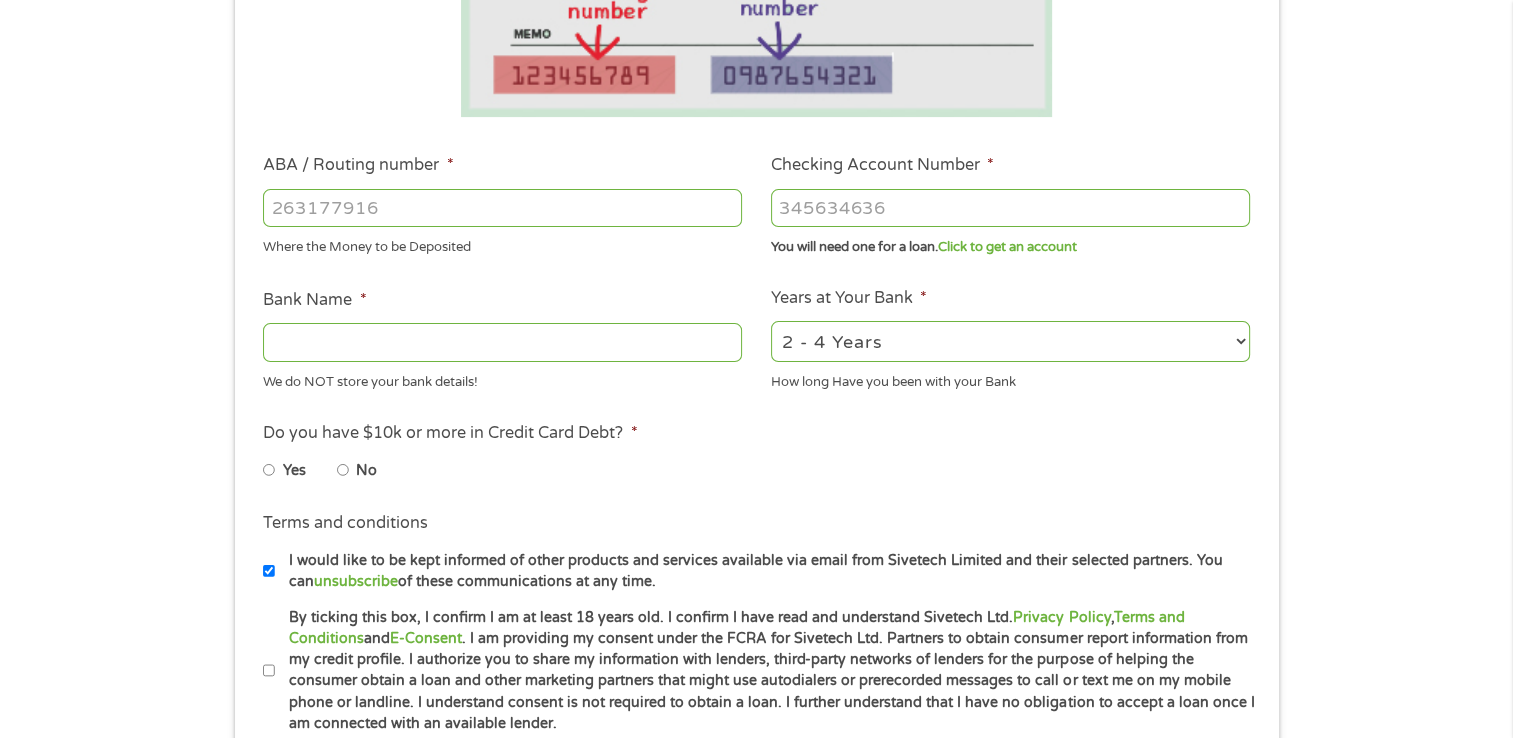click on "ABA / Routing number *" at bounding box center [502, 208] 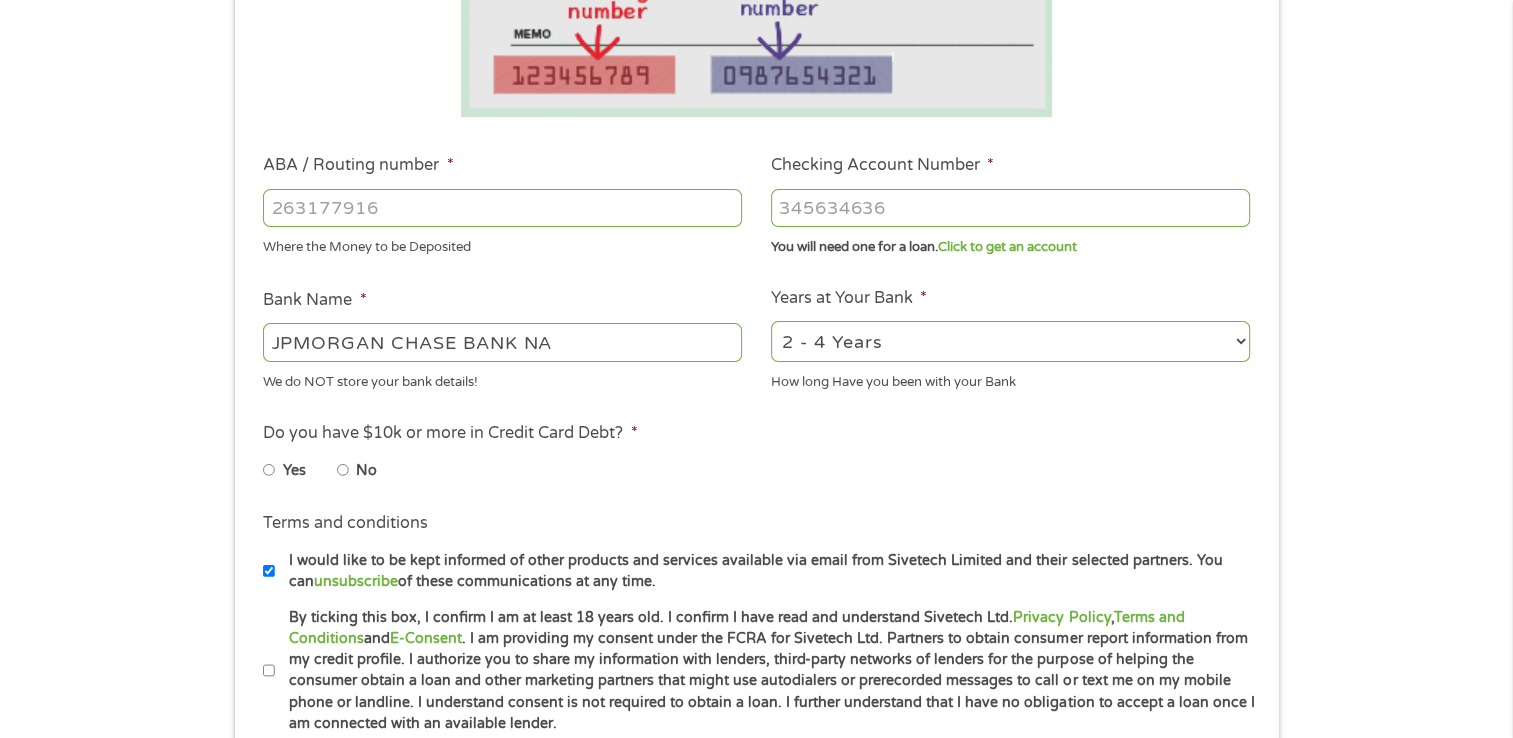 type on "[USER_ID]" 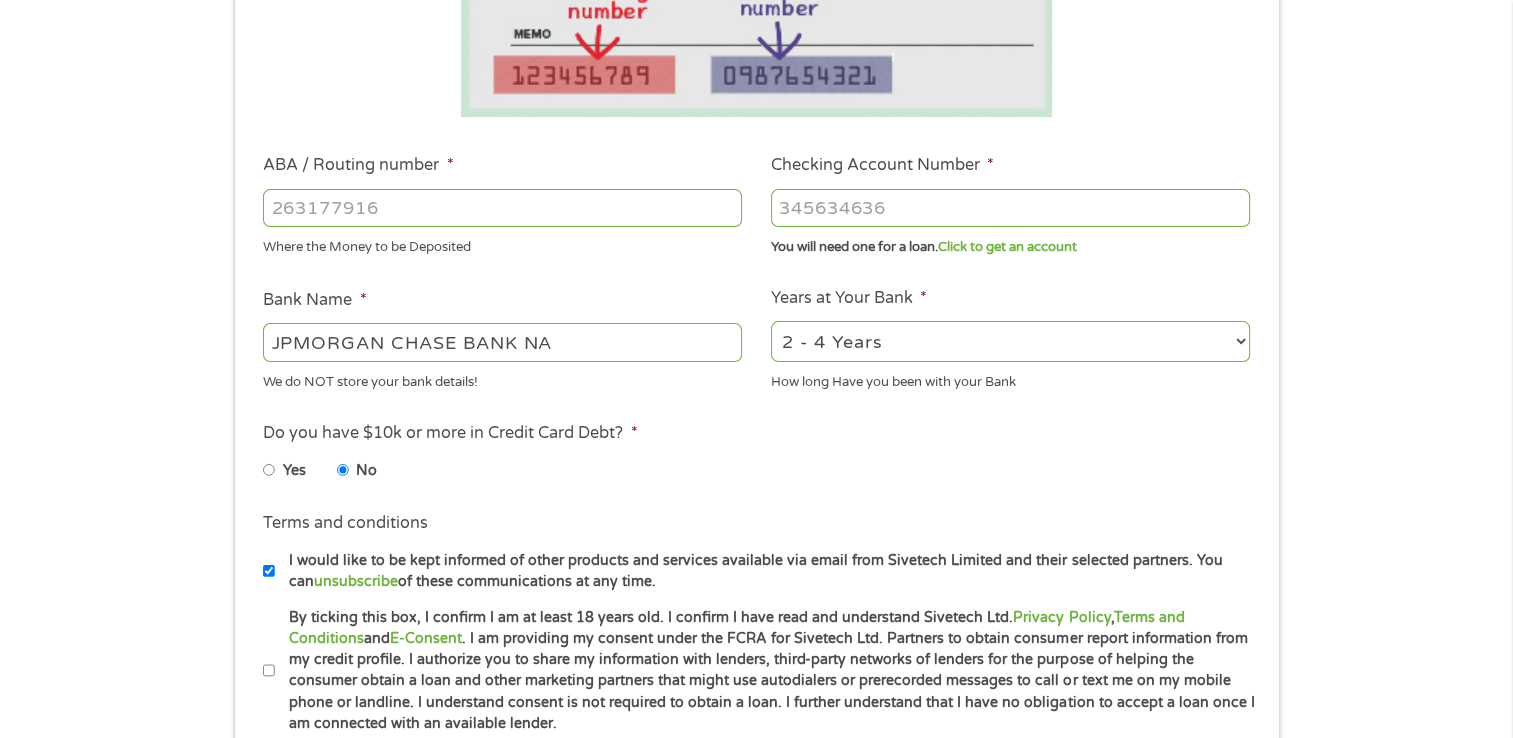 click on "By ticking this box, I confirm I am at least 18 years old. I confirm I have read and understand Sivetech Ltd.  Privacy Policy ,  Terms and Conditions  and  E-Consent . I am providing my consent under the FCRA for Sivetech Ltd. Partners to obtain consumer report information from my credit profile. I authorize you to share my information with lenders, third-party networks of lenders for the purpose of helping the consumer obtain a loan and other marketing partners that might use autodialers or prerecorded messages to call or text me on my mobile phone or landline. I understand consent is not required to obtain a loan. I further understand that I have no obligation to accept a loan once I am connected with an available lender." at bounding box center (269, 671) 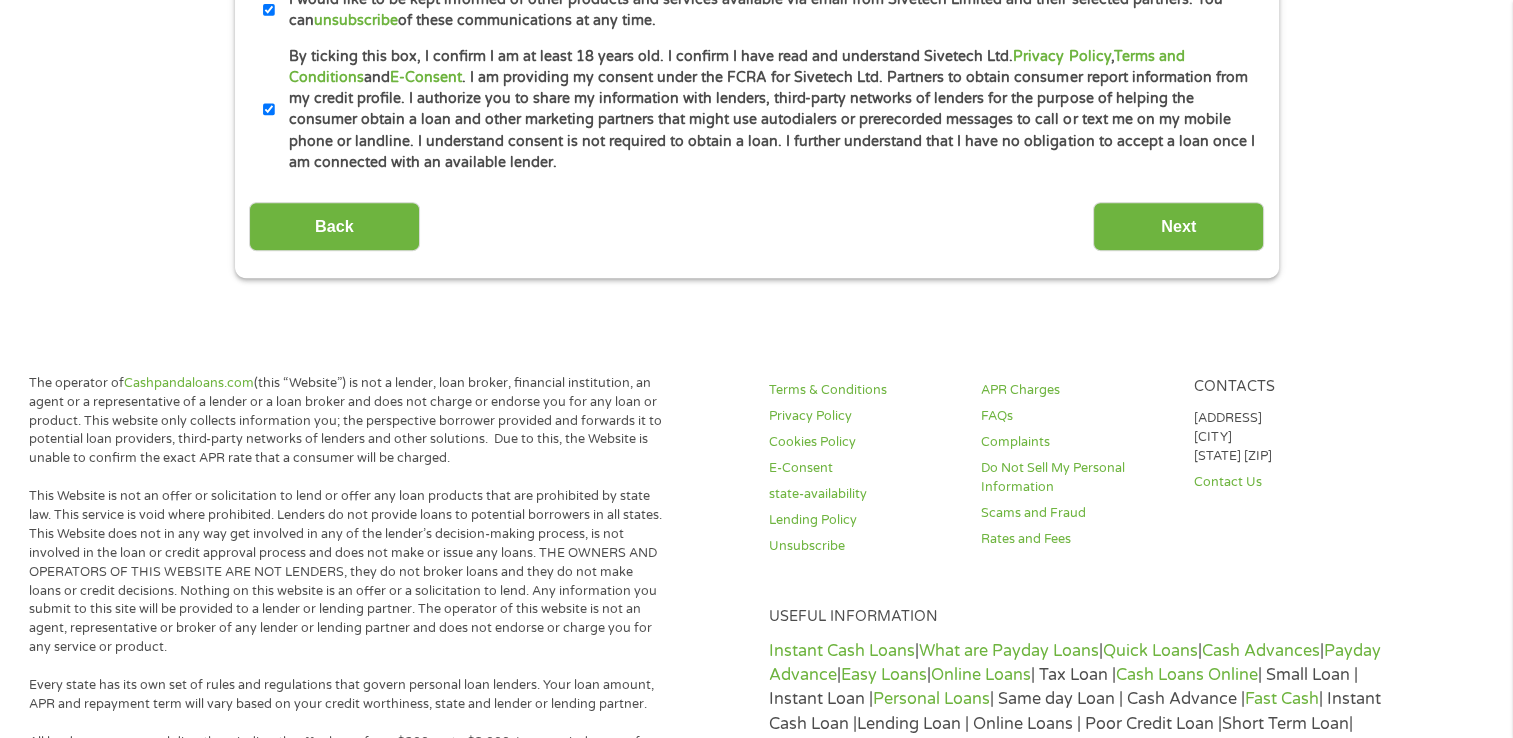 scroll, scrollTop: 1053, scrollLeft: 0, axis: vertical 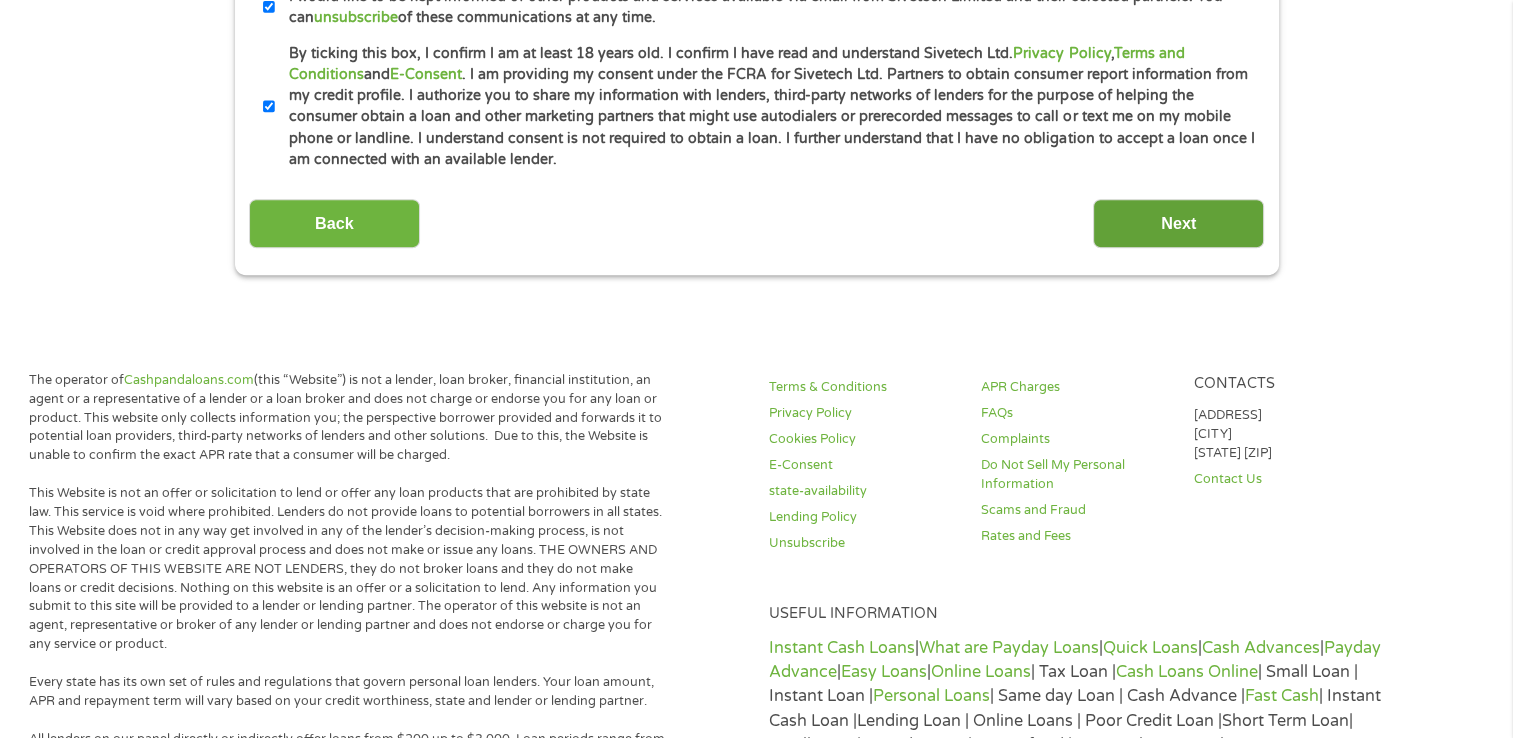 click on "Next" at bounding box center [1178, 223] 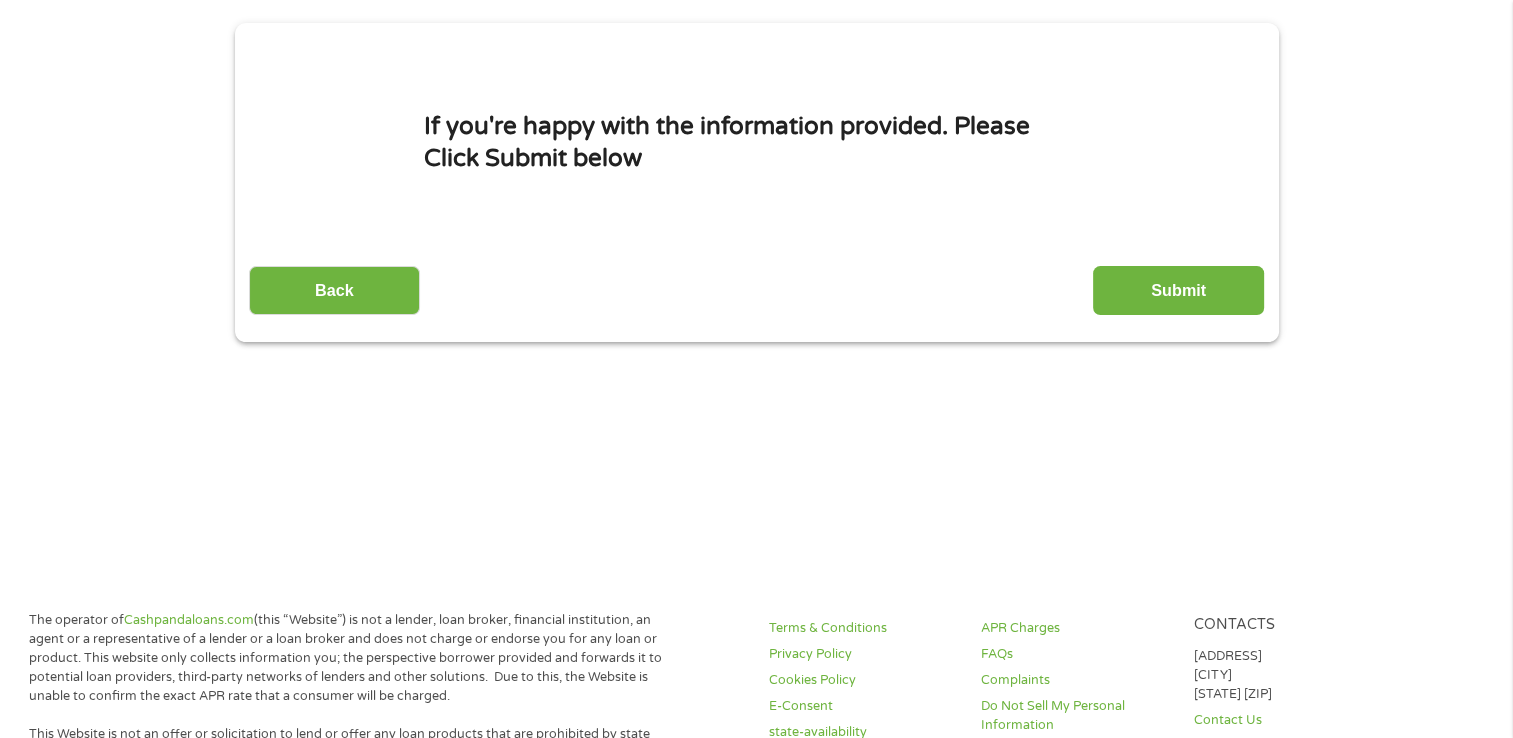 scroll, scrollTop: 0, scrollLeft: 0, axis: both 